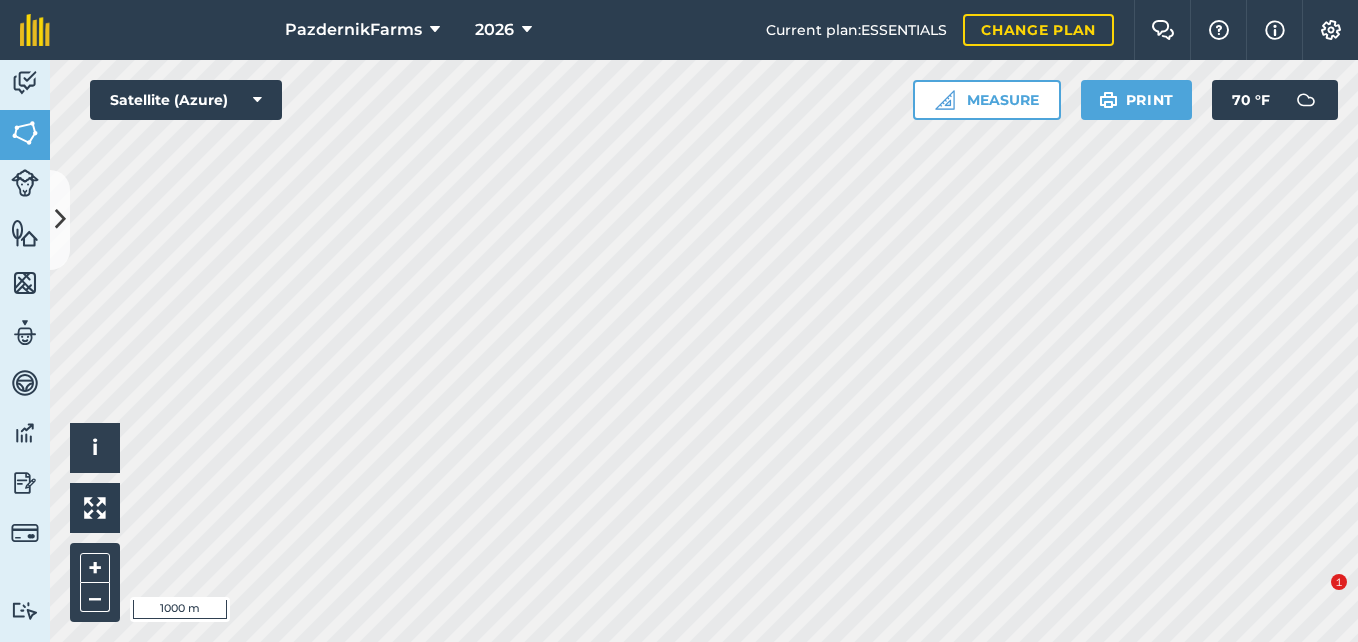 scroll, scrollTop: 0, scrollLeft: 0, axis: both 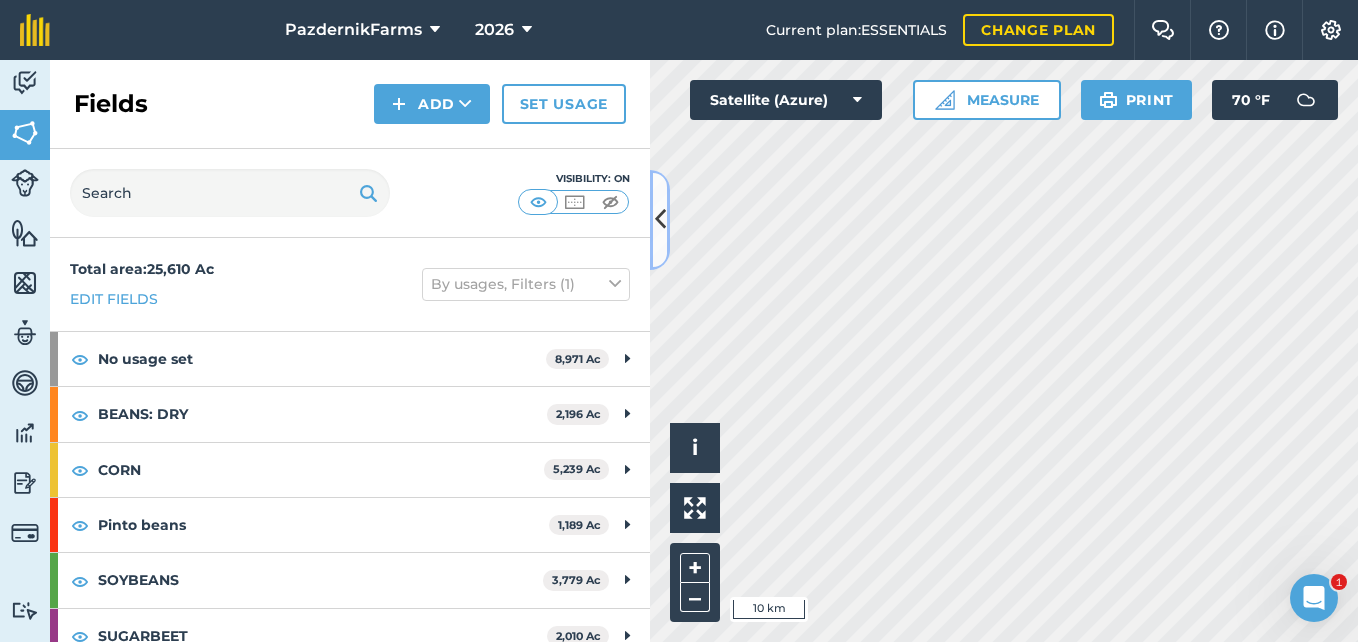 click at bounding box center (660, 220) 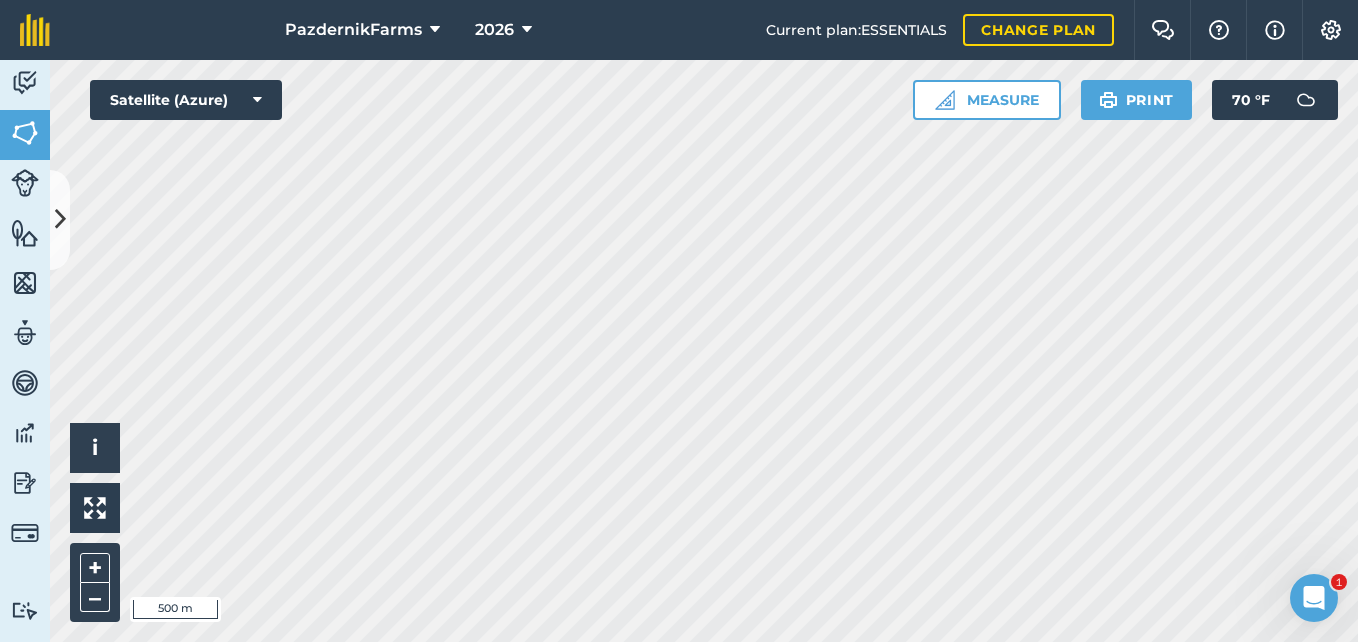 click on "PazdernikFarms 2026 Current plan :  ESSENTIALS   Change plan Farm Chat Help Info Settings PazdernikFarms  -  2026 Reproduced with the permission of  Microsoft Printed on  22/07/2025 Field usages No usage set BEANS: DRY CORN Pinto beans SOYBEANS SUGARBEET WHEAT Feature types Trees Water Activity Fields Livestock Features Maps Team Vehicles Data Reporting Billing Tutorials Tutorials Fields   Add   Set usage Visibility: On Total area :  25,610   Ac Edit fields By usages, Filters (1) No usage set 8,971   Ac Balstad  156.2   Ac Balstad  147.9   Ac Balstad  269.1   Ac Balstad  302.9   Ac Balstad  282   Ac Balstad  260.1   Ac Balstad  321.9   Ac Balstad  223.7   Ac Balstad  46.57   Ac Balstad  86.64   Ac Balstad  77.41   Ac Balstad  234.2   Ac Balstad  396.8   Ac Balstad  73.83   Ac Balstad  206   Ac Balstad  68.97   Ac Balstad  507.1   Ac Balstad  61.89   Ac Balstad  73.1   Ac Balstad  530.5   Ac Balstad  37.21   Ac Balstad  71.81   Ac Balstad  144   Ac Balstad  74.63   Ac Balstad (Drain tile) 362.3" at bounding box center (679, 321) 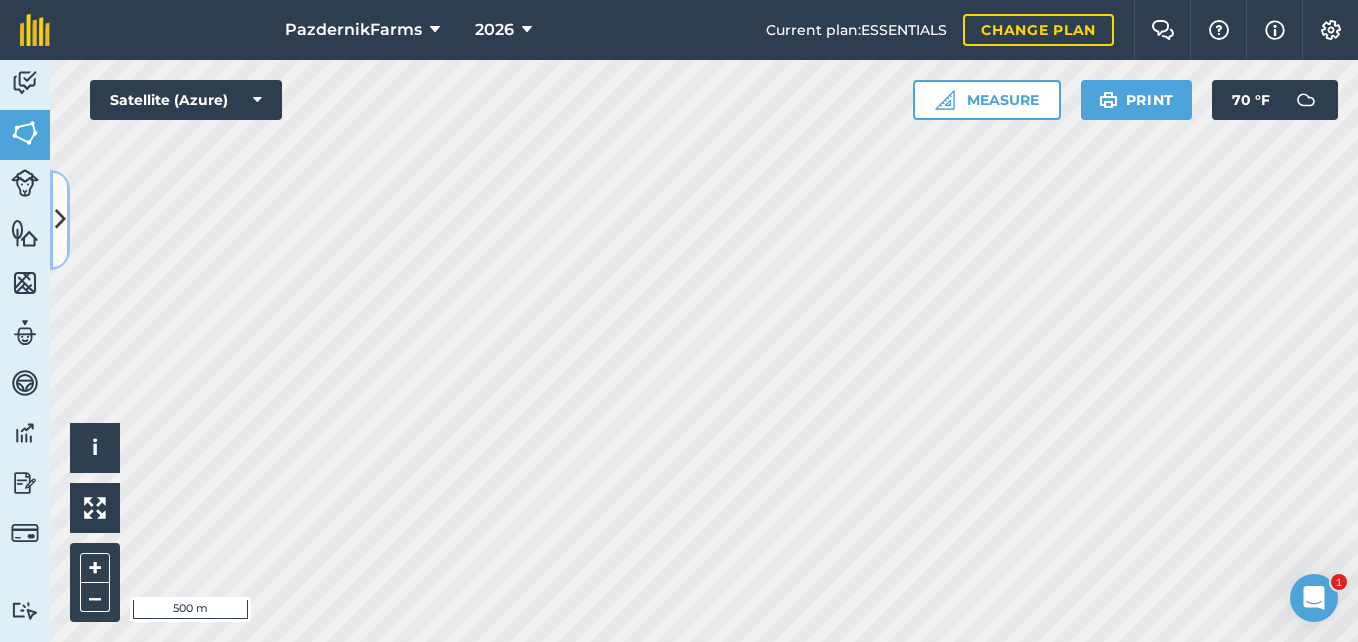 click at bounding box center (60, 219) 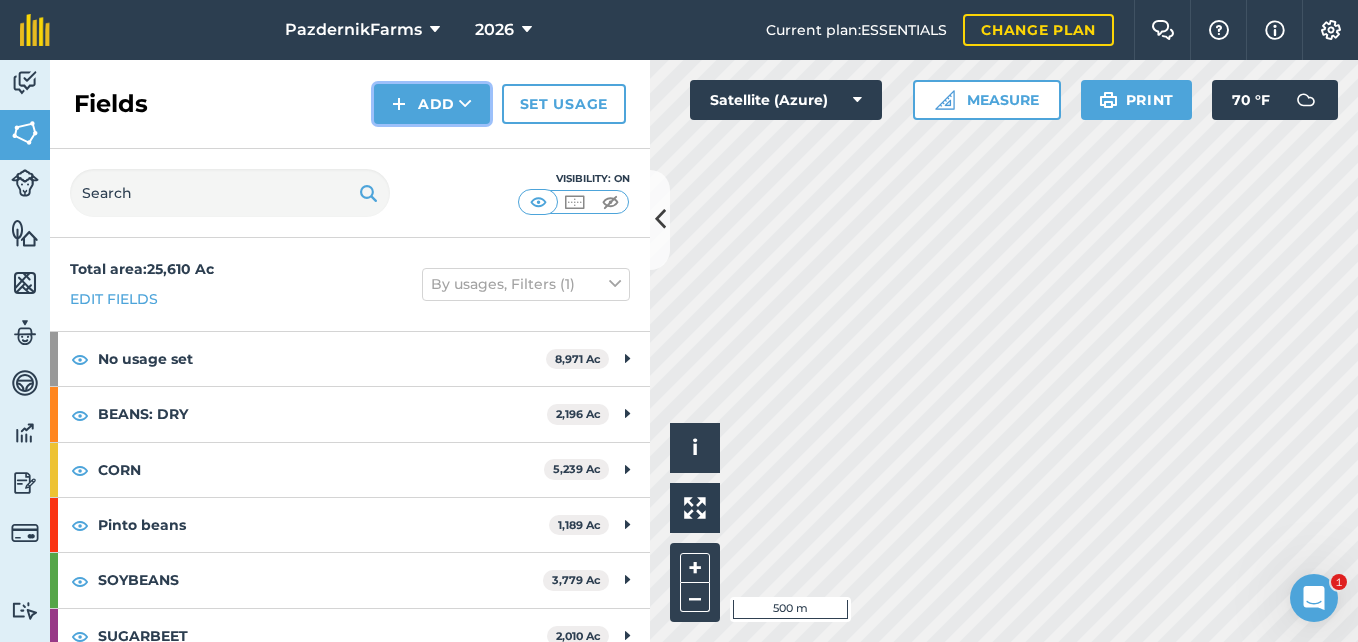 click at bounding box center [399, 104] 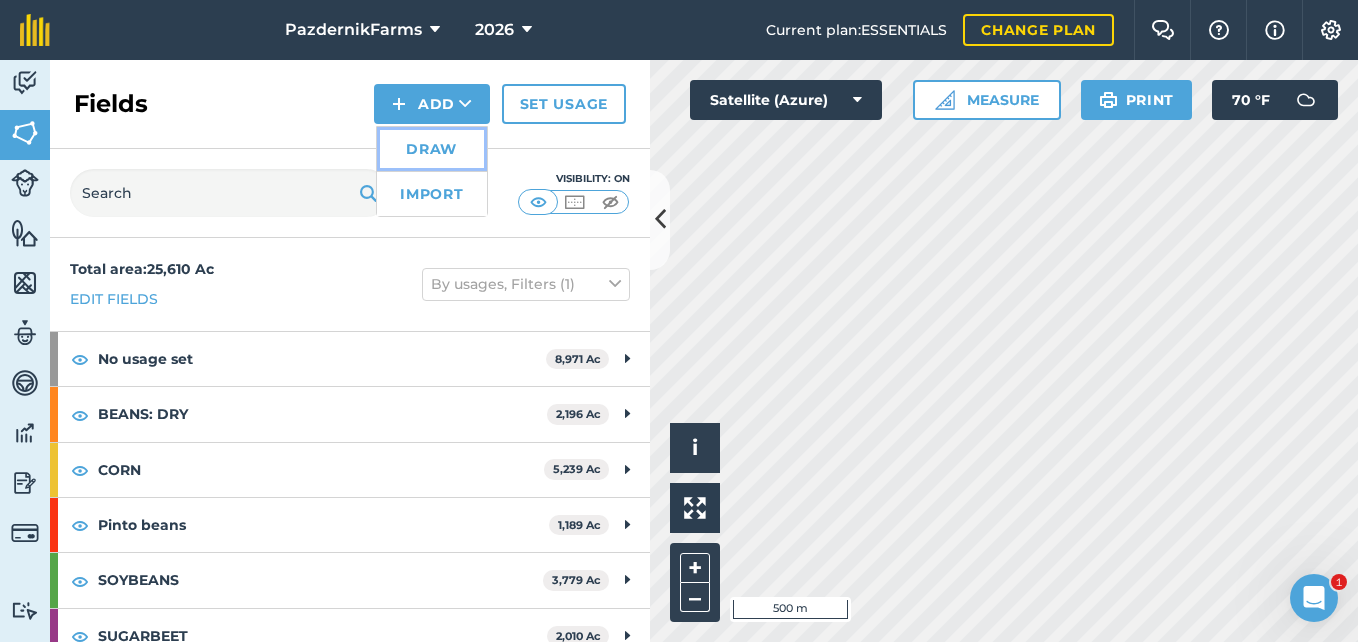 click on "Draw" at bounding box center [432, 149] 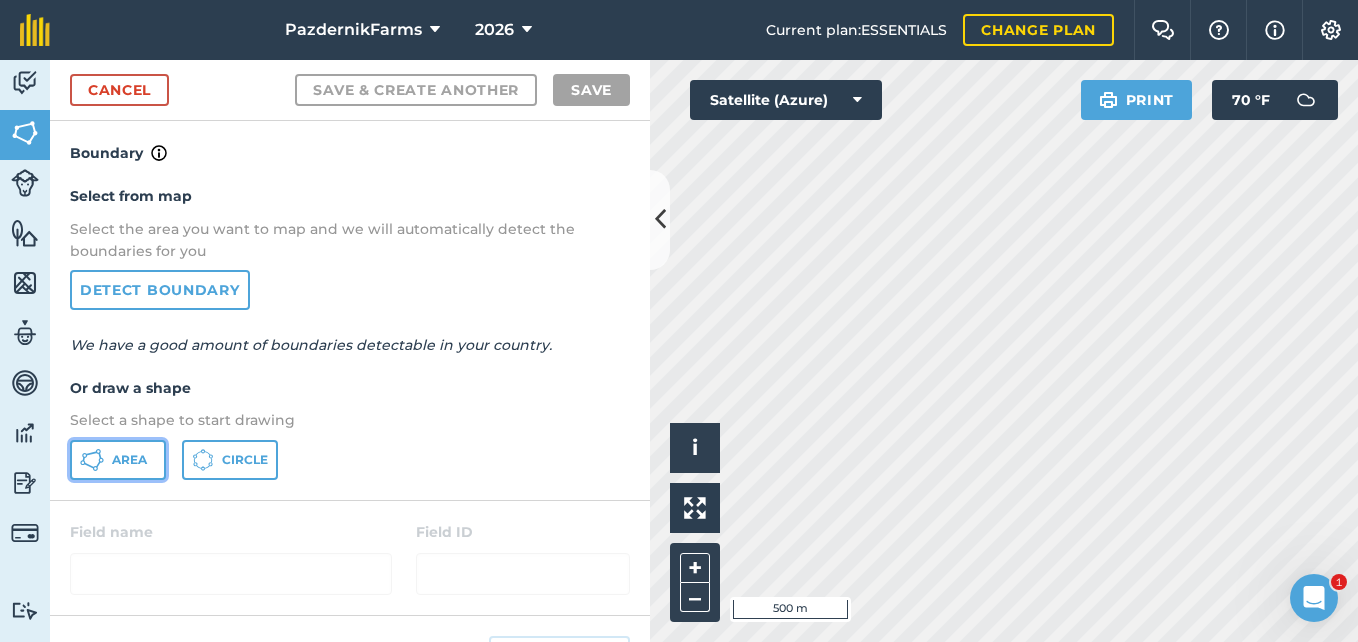 click on "Area" at bounding box center [129, 460] 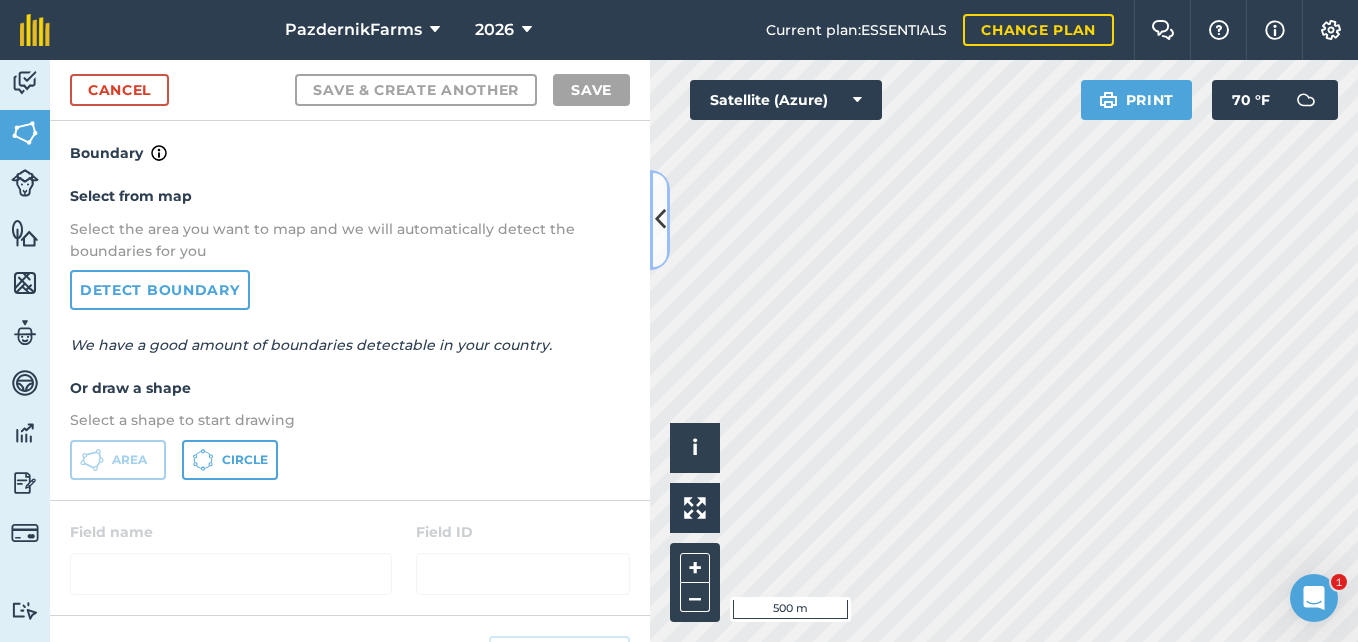 click at bounding box center [660, 219] 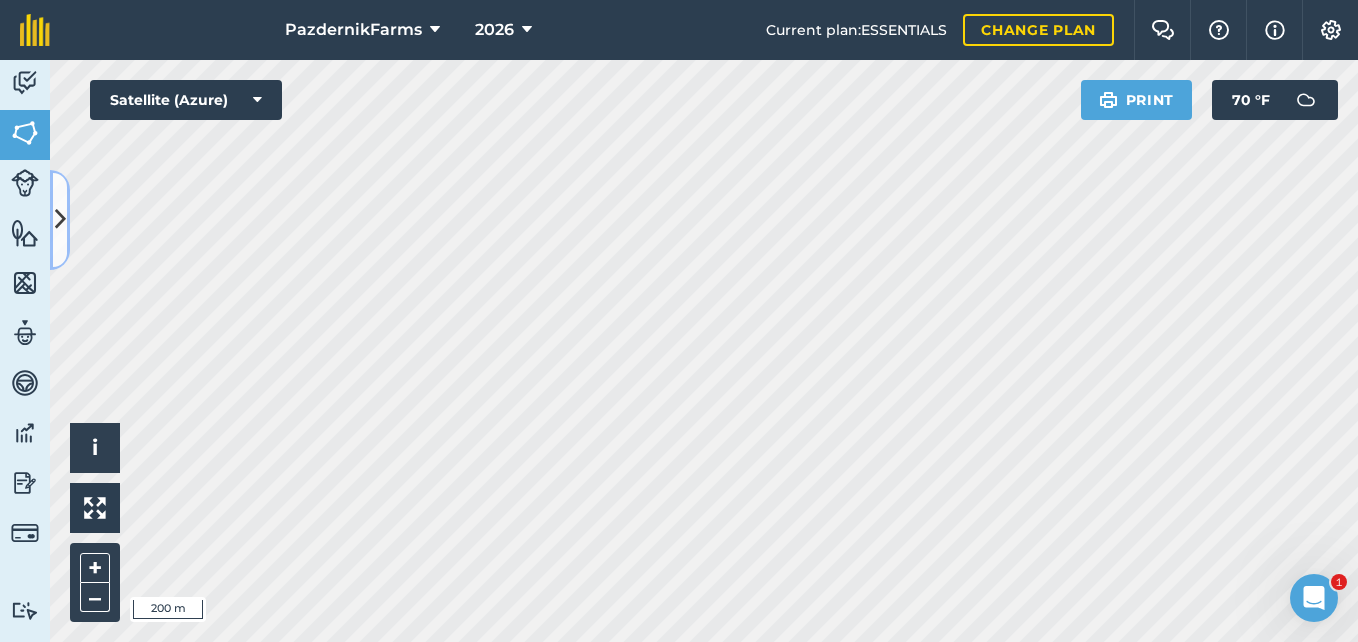 click at bounding box center [60, 220] 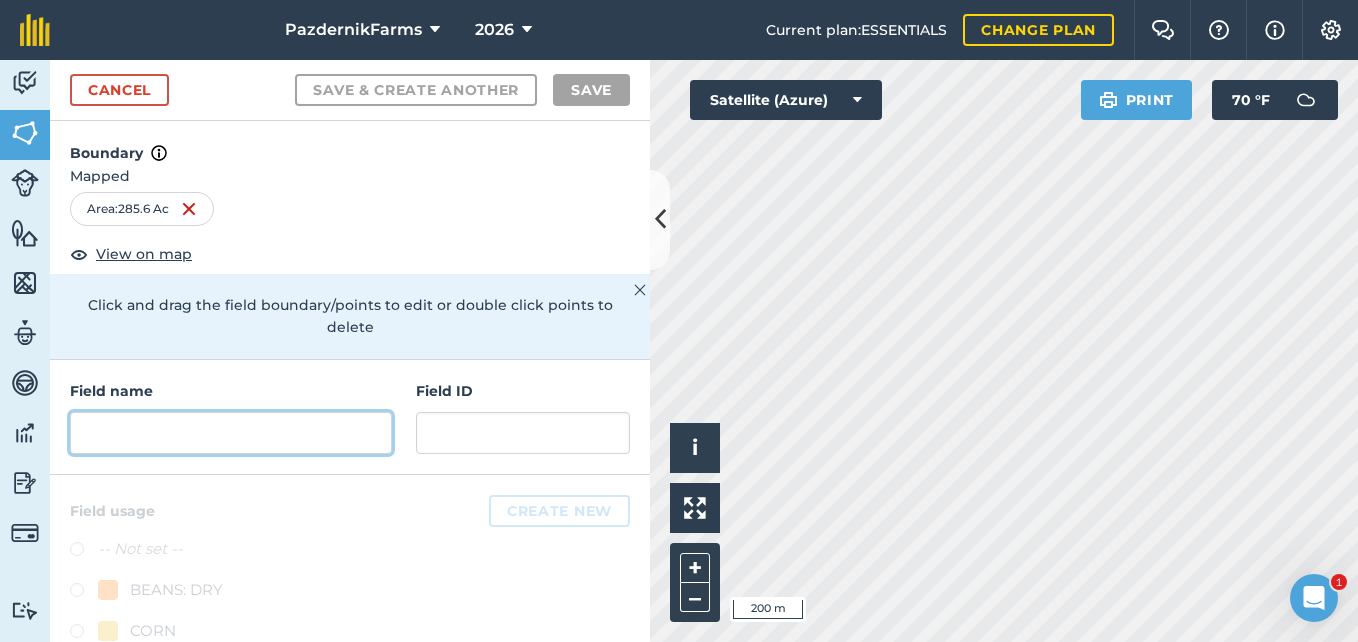 click at bounding box center (231, 433) 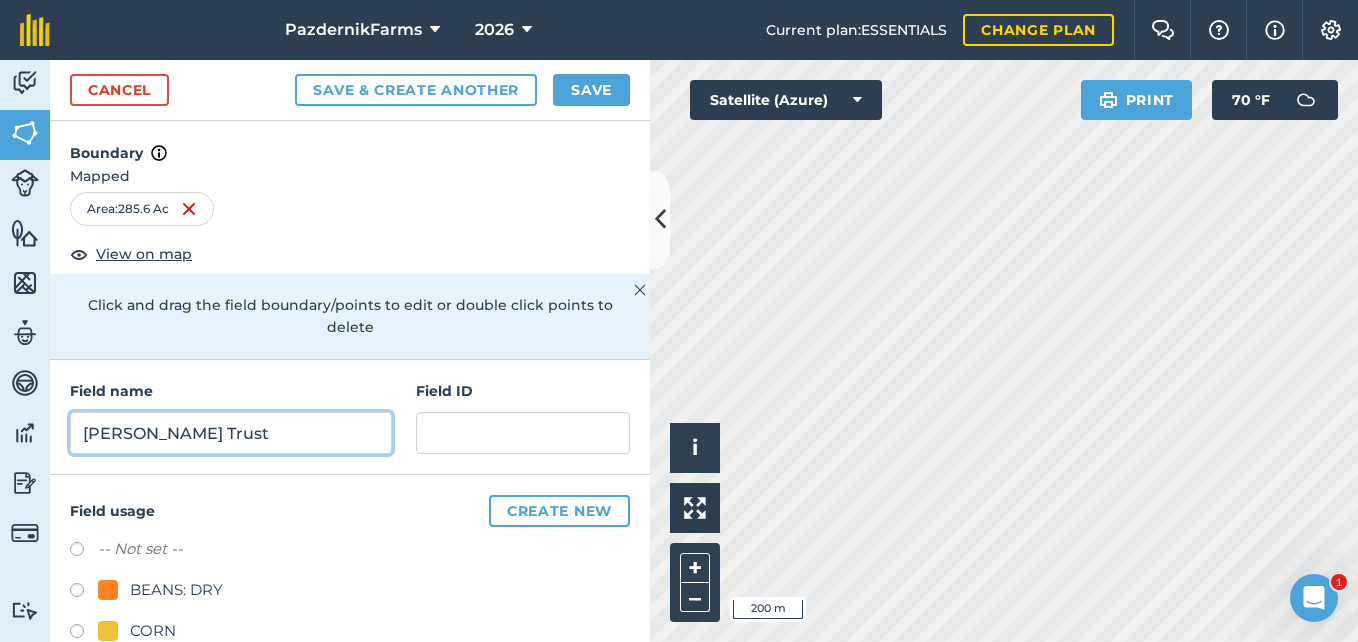 type on "Hegg Trust" 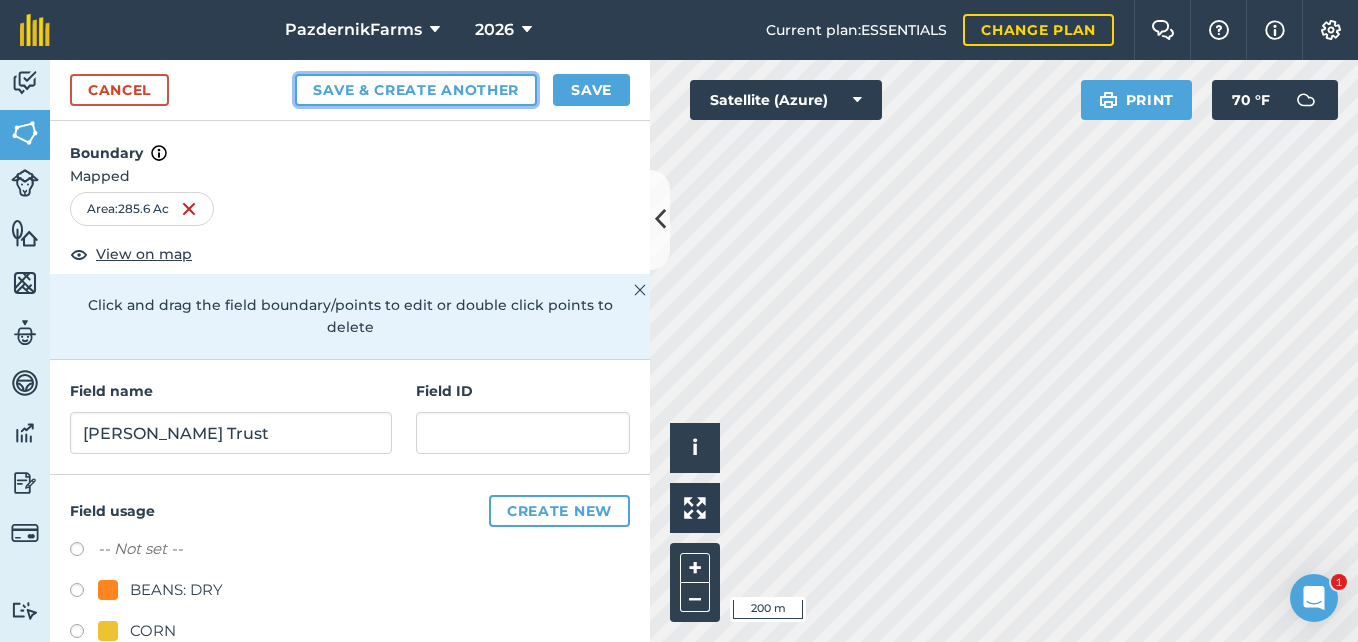 click on "Save & Create Another" at bounding box center [416, 90] 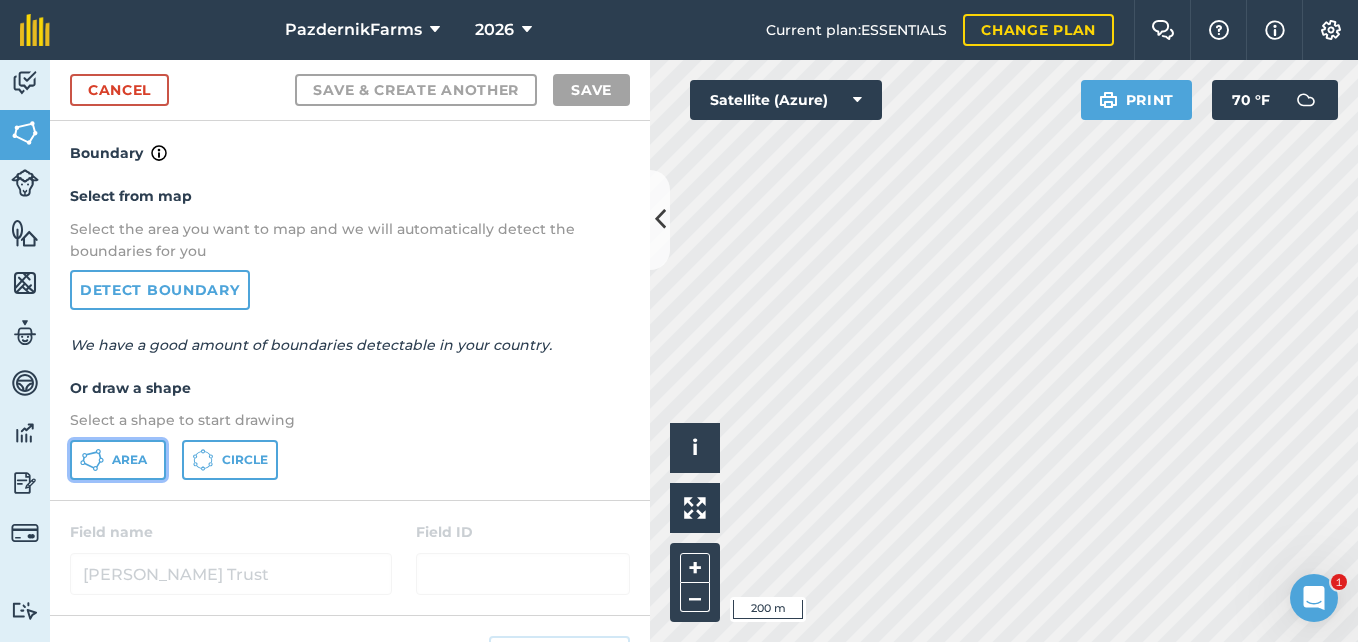 click on "Area" at bounding box center [129, 460] 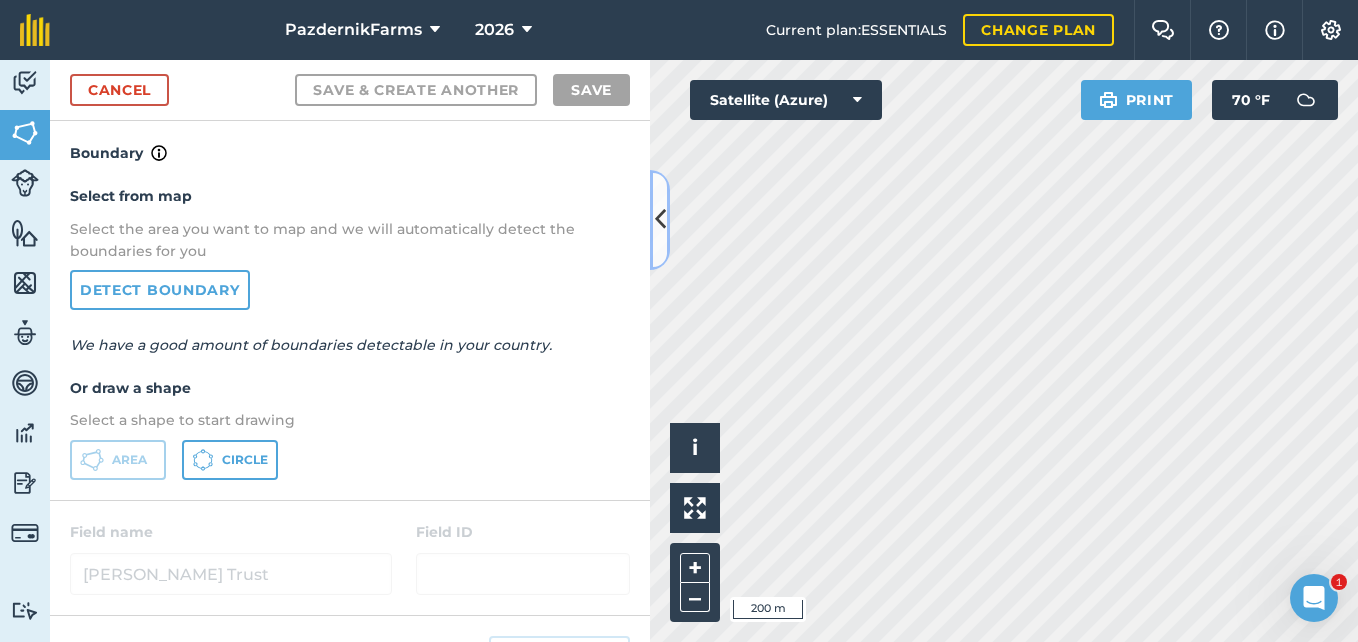 click at bounding box center (660, 219) 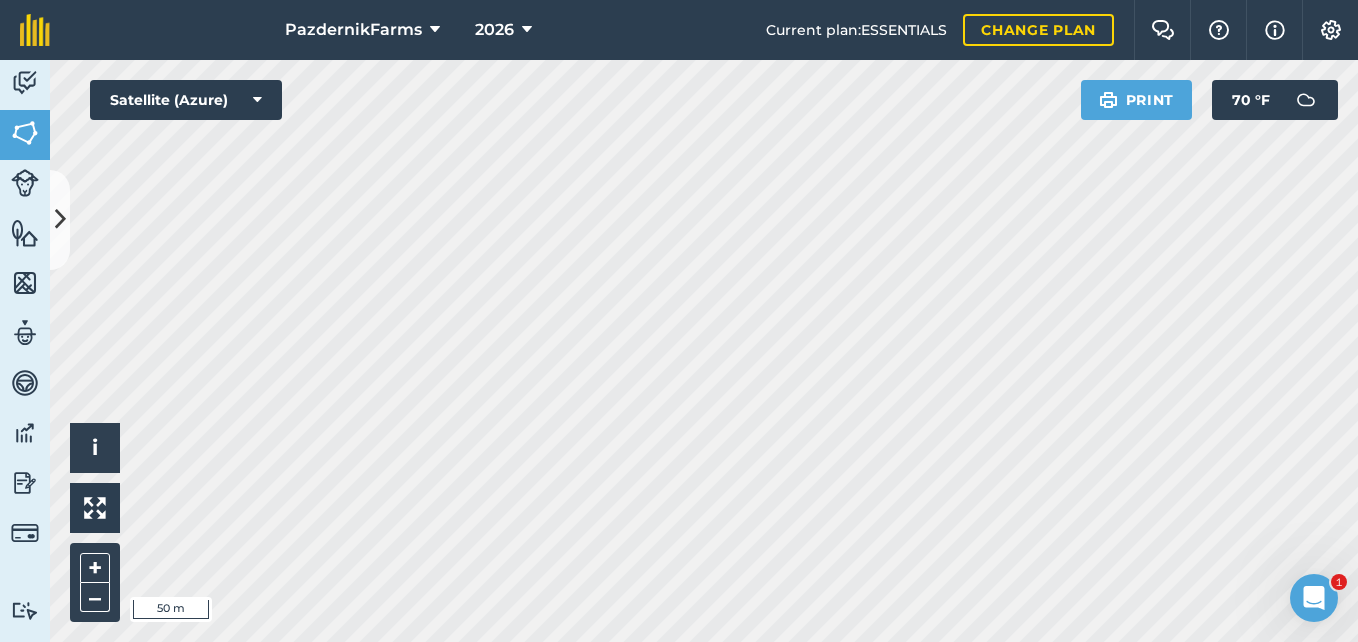 click on "PazdernikFarms 2026 Current plan :  ESSENTIALS   Change plan Farm Chat Help Info Settings PazdernikFarms  -  2026 Reproduced with the permission of  Microsoft Printed on  22/07/2025 Field usages No usage set BEANS: DRY CORN Pinto beans SOYBEANS SUGARBEET WHEAT Feature types Trees Water Activity Fields Livestock Features Maps Team Vehicles Data Reporting Billing Tutorials Tutorials Cancel Save & Create Another Save Boundary   Select from map Select the area you want to map and we will automatically detect the boundaries for you Detect boundary We have a good amount of boundaries detectable in your country. Or draw a shape Select a shape to start drawing Area Circle Field name Hegg Trust Field ID Field usage   Create new -- Not set -- BEANS: DRY CORN Pinto beans SOYBEANS SUGARBEET WHEAT Click to start drawing i © 2025 TomTom, Microsoft 50 m + – Satellite (Azure) Print 70   ° F
1" at bounding box center (679, 321) 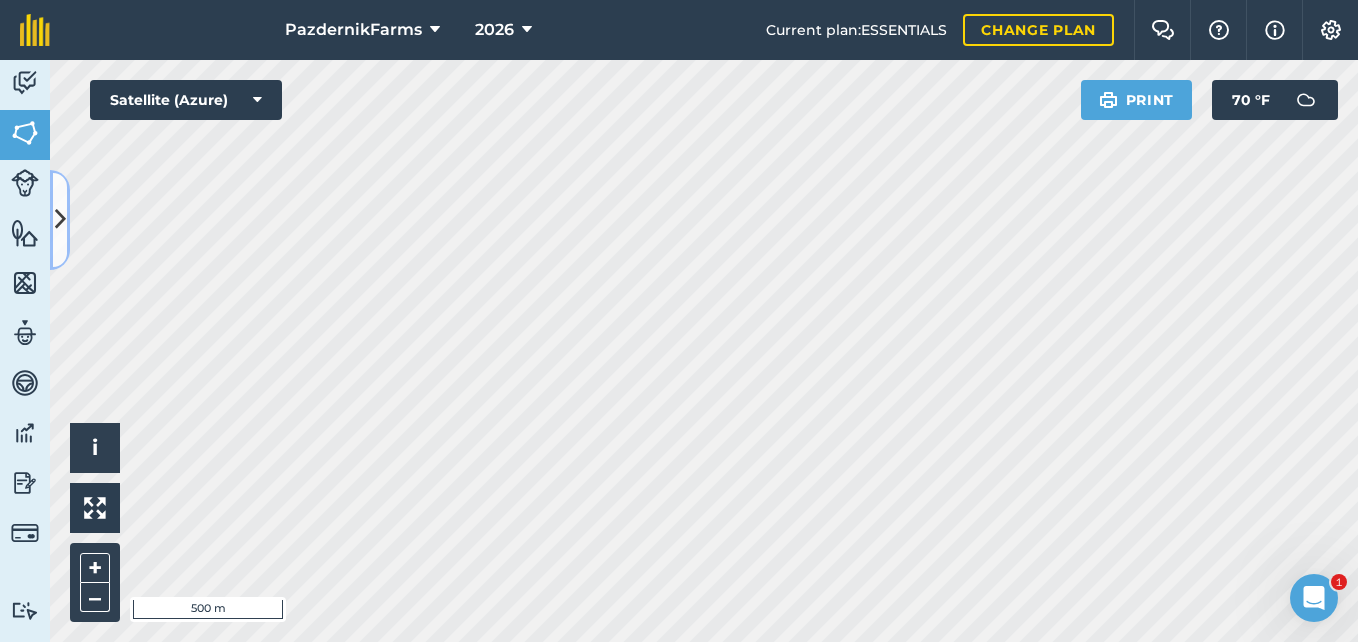 click at bounding box center [60, 219] 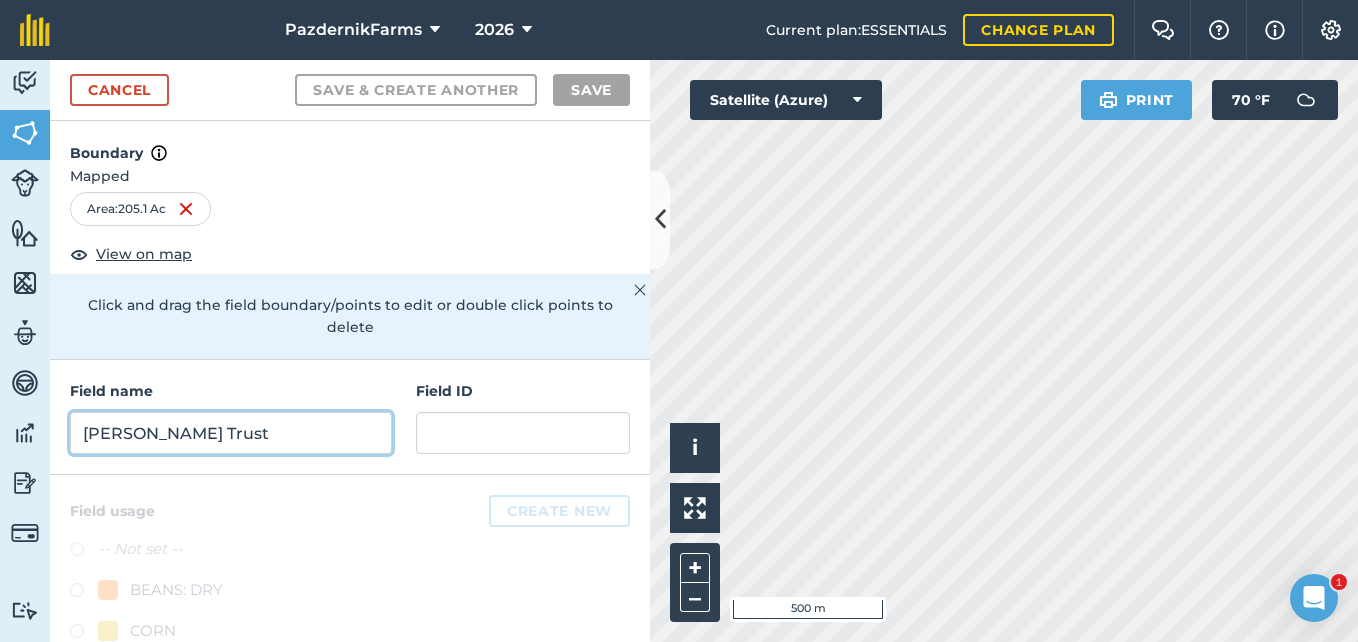 click on "Hegg Trust" at bounding box center [231, 433] 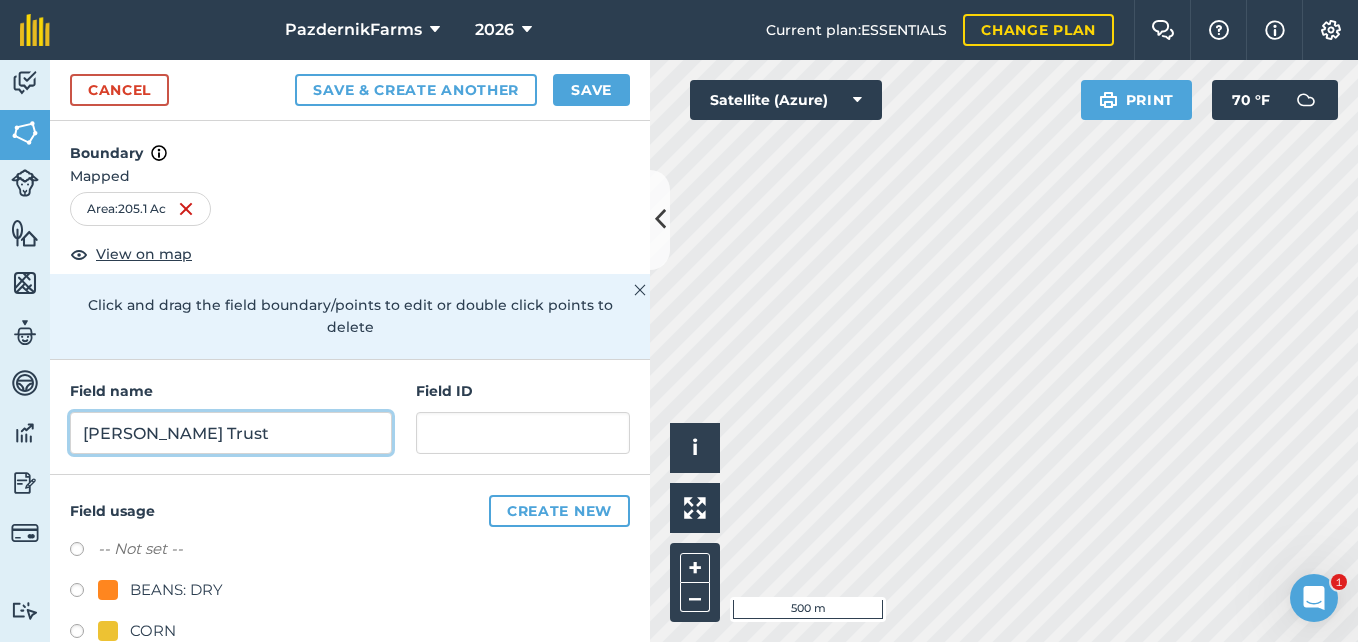 type on "Hegg Trust" 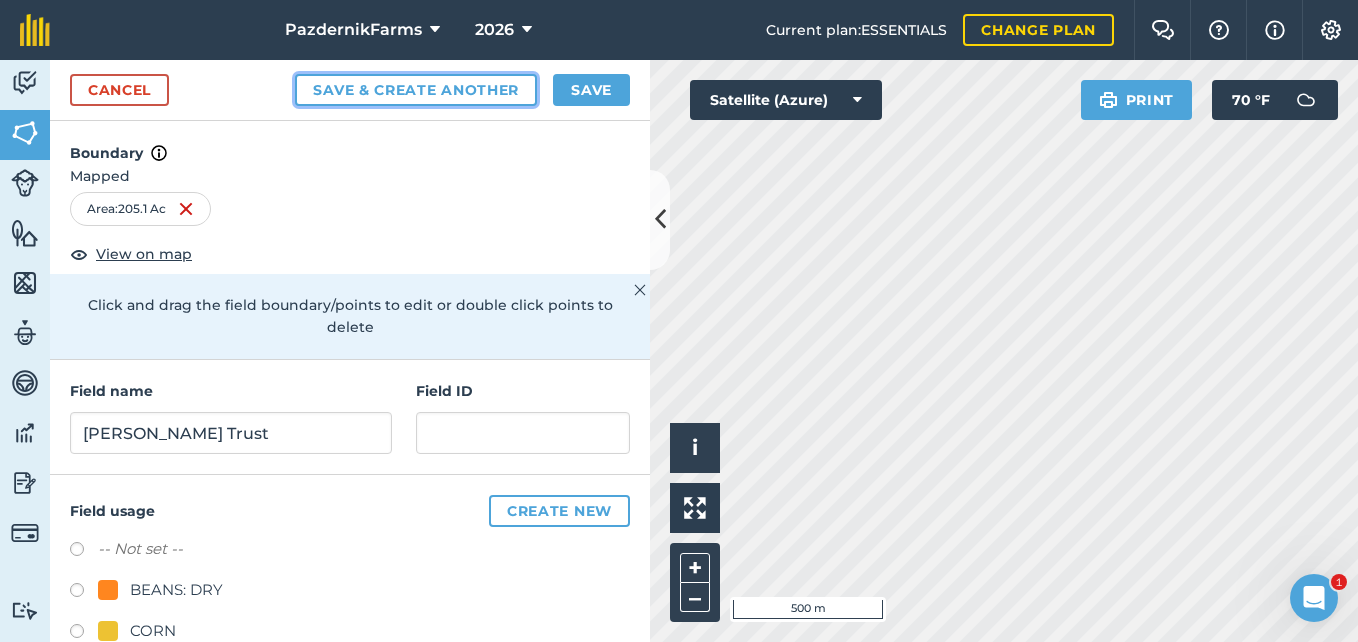 click on "Save & Create Another" at bounding box center (416, 90) 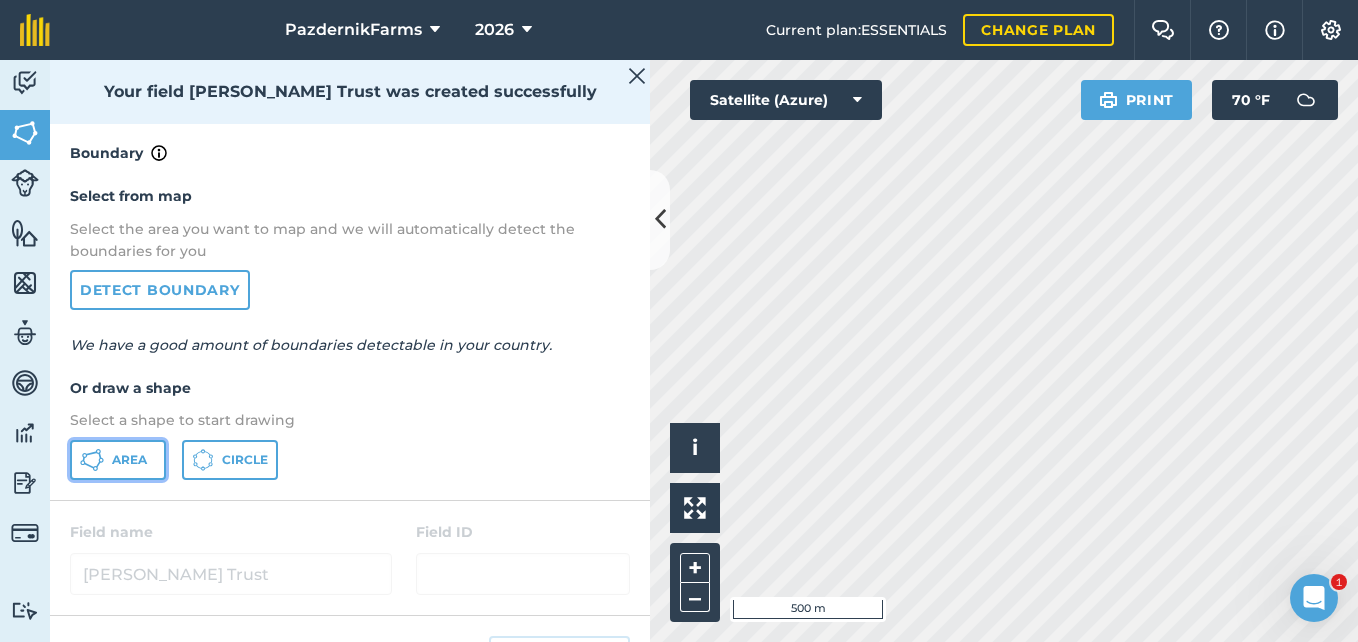 click on "Area" at bounding box center (118, 460) 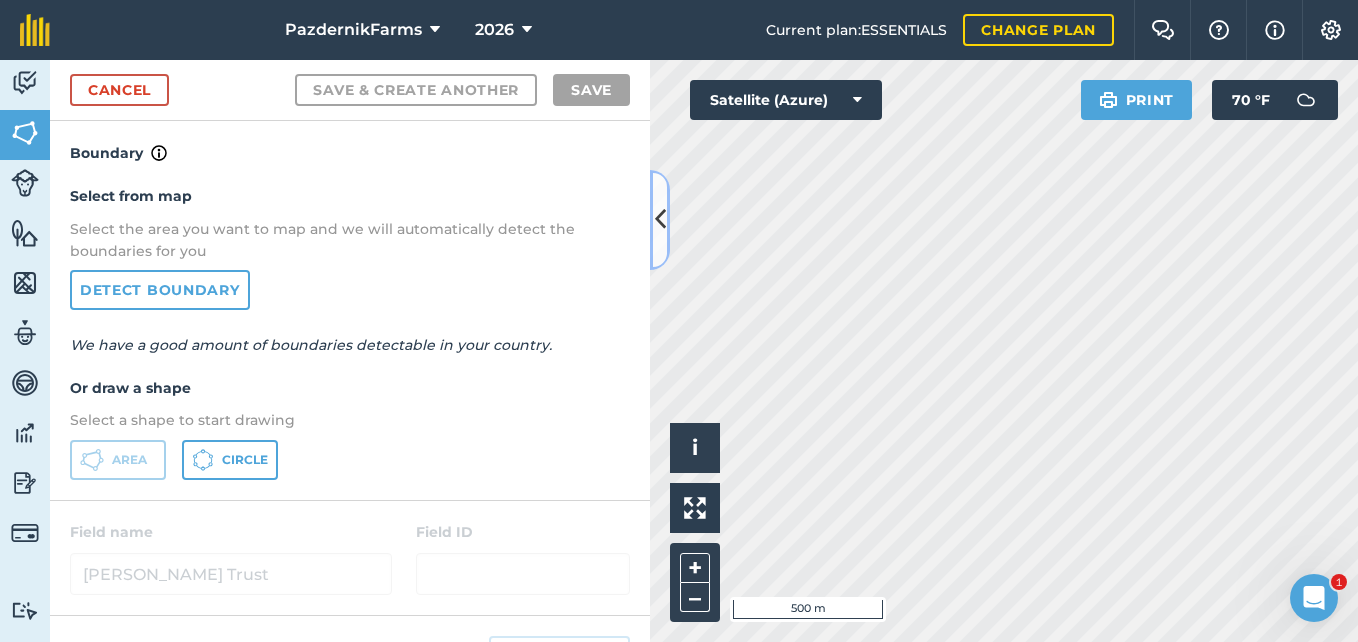 click at bounding box center (660, 220) 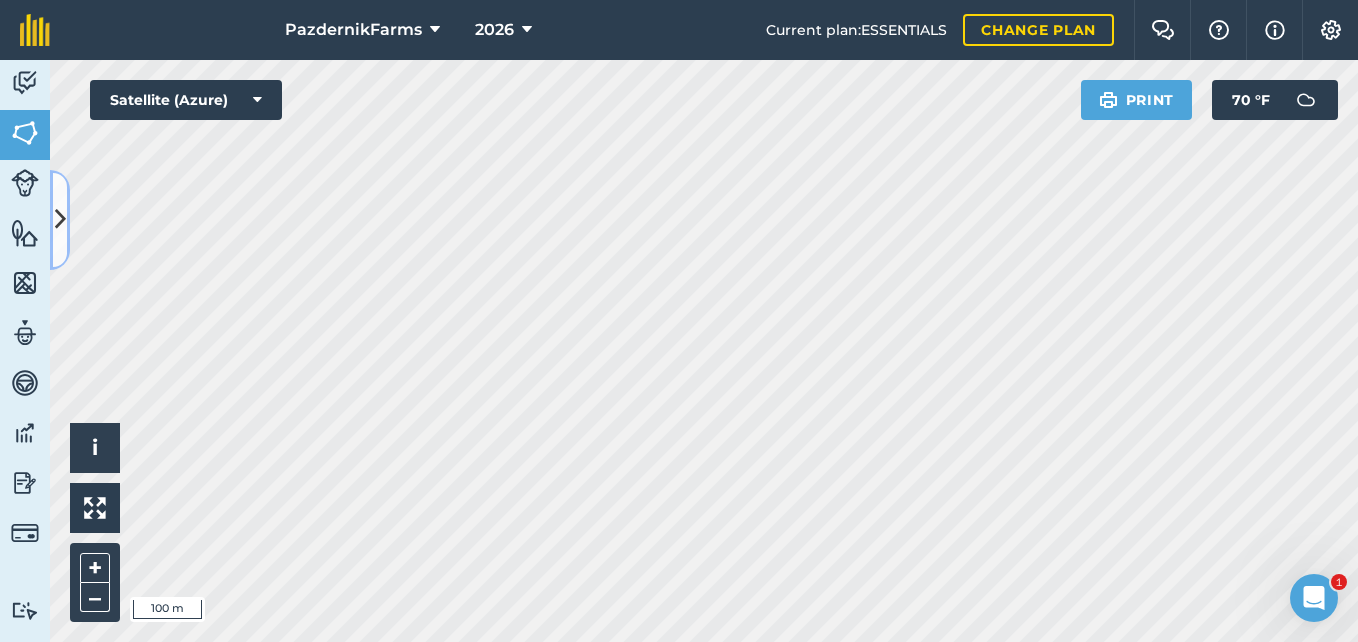 click at bounding box center [60, 219] 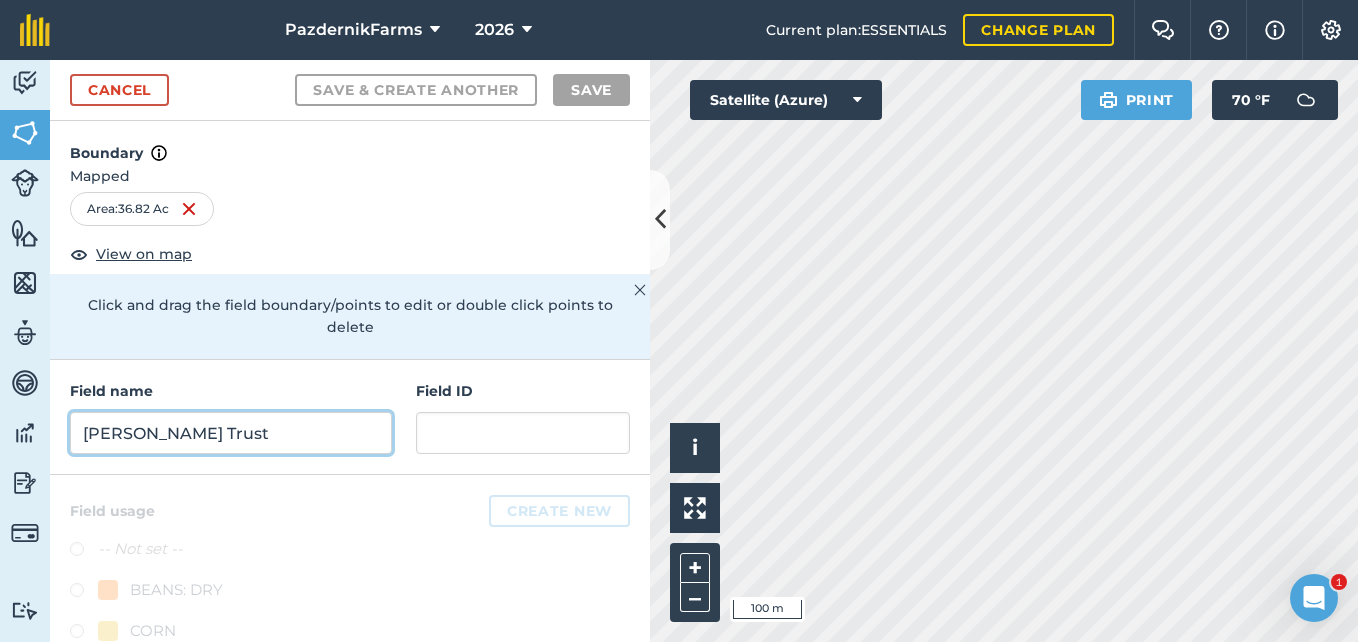 click on "Hegg Trust" at bounding box center [231, 433] 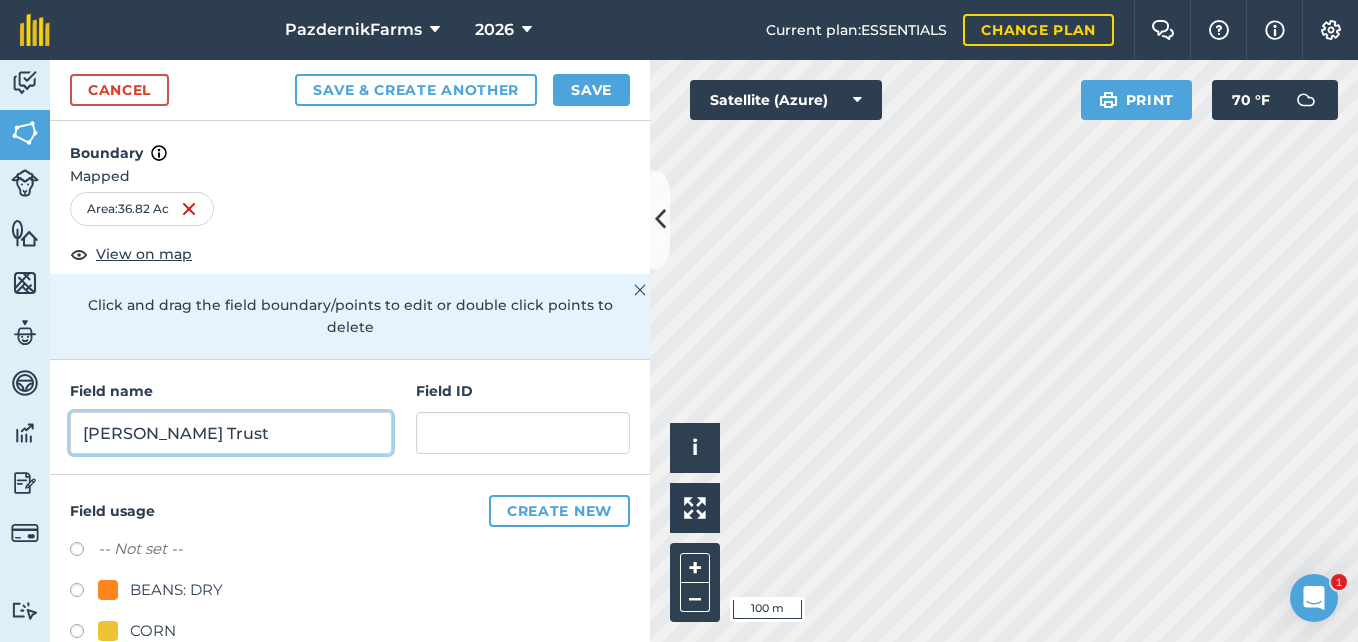 type on "Hegg Trust" 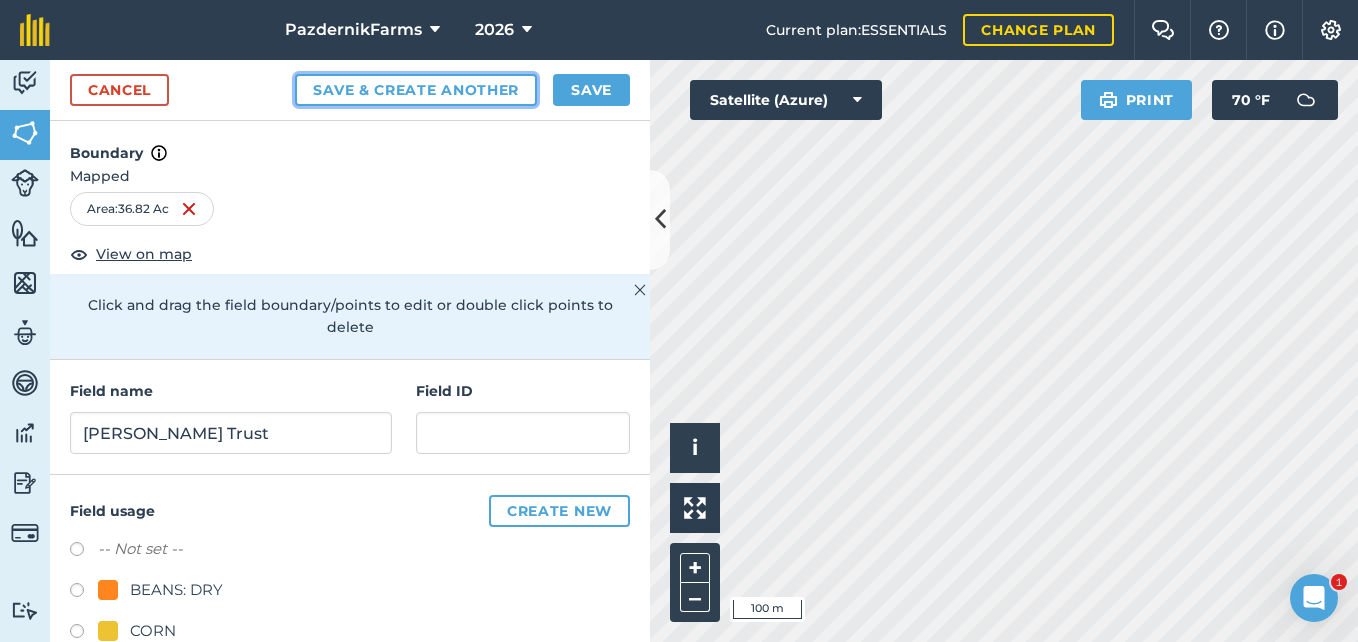 click on "Save & Create Another" at bounding box center [416, 90] 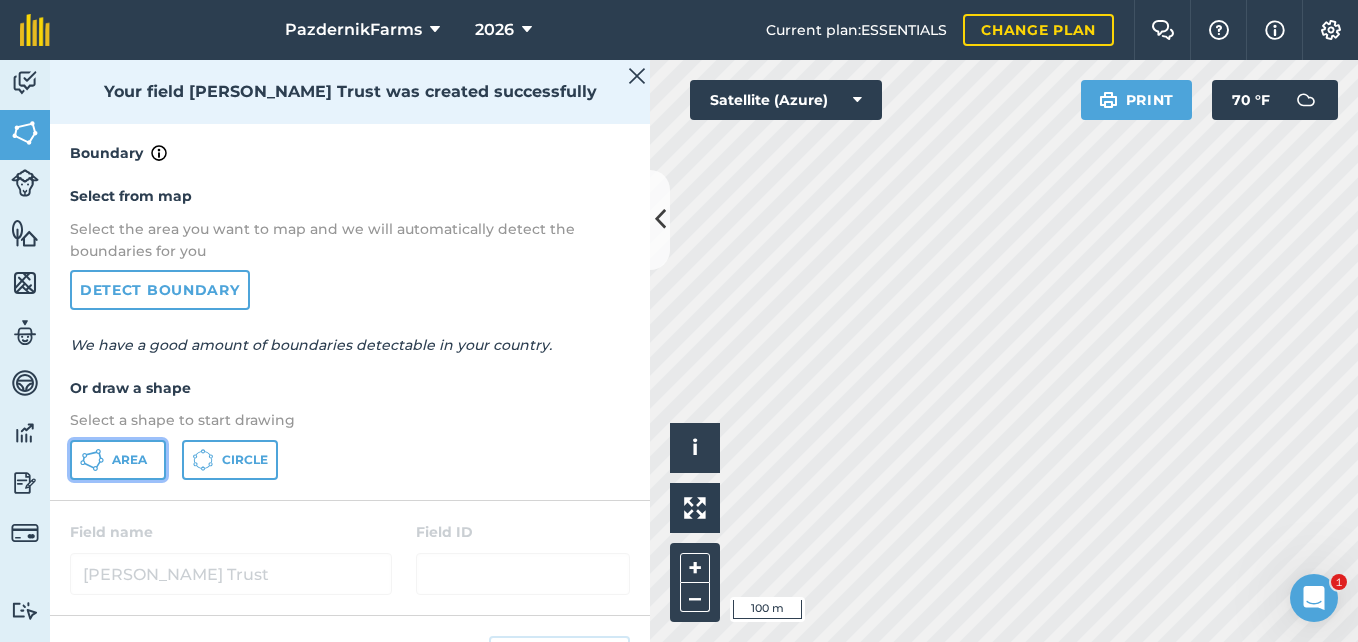 click on "Area" at bounding box center (118, 460) 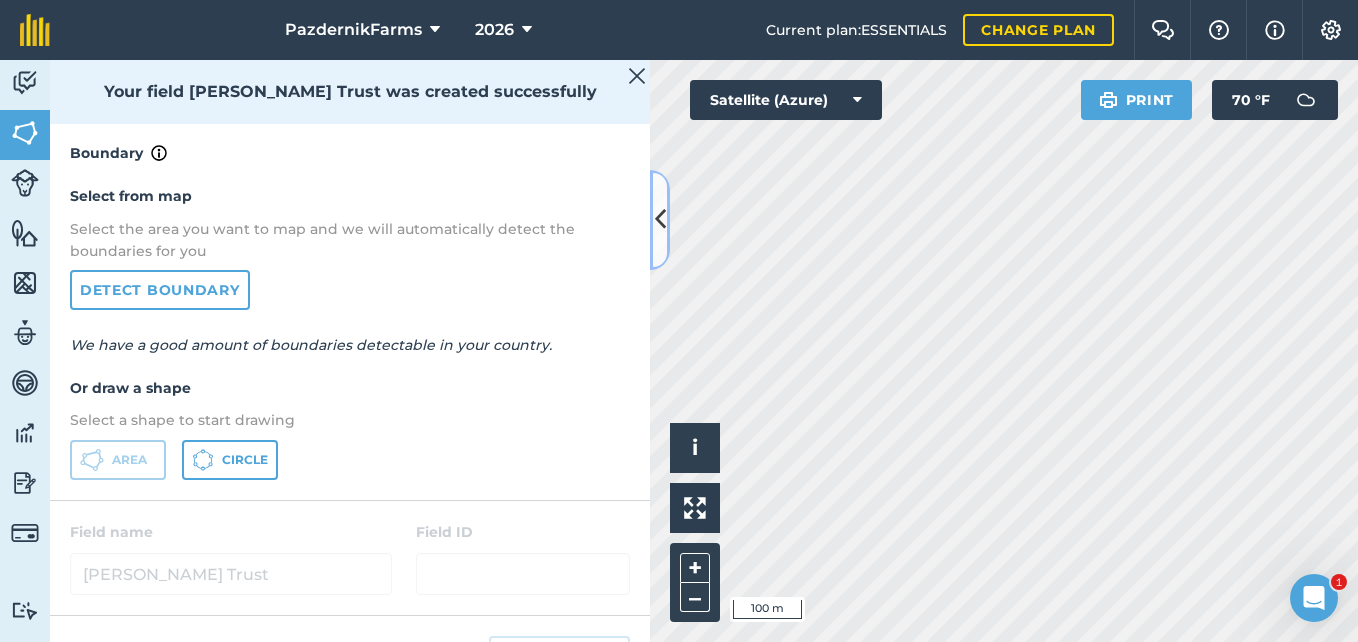 click at bounding box center (660, 219) 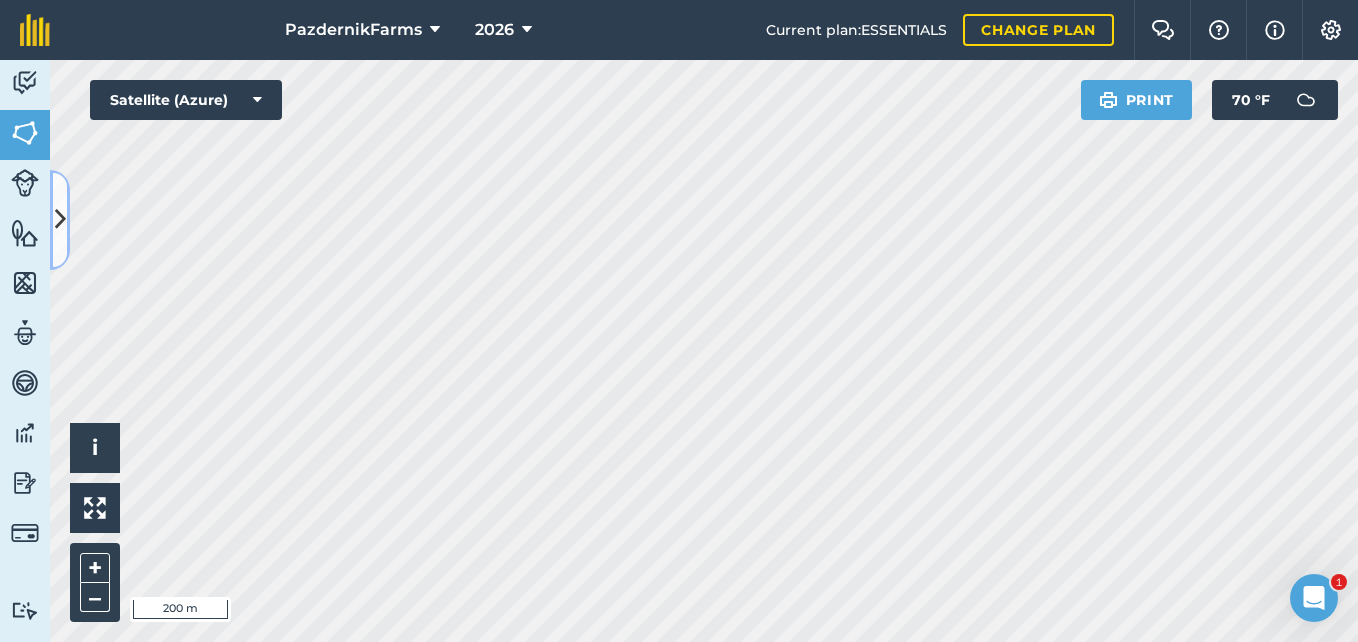 click at bounding box center (60, 220) 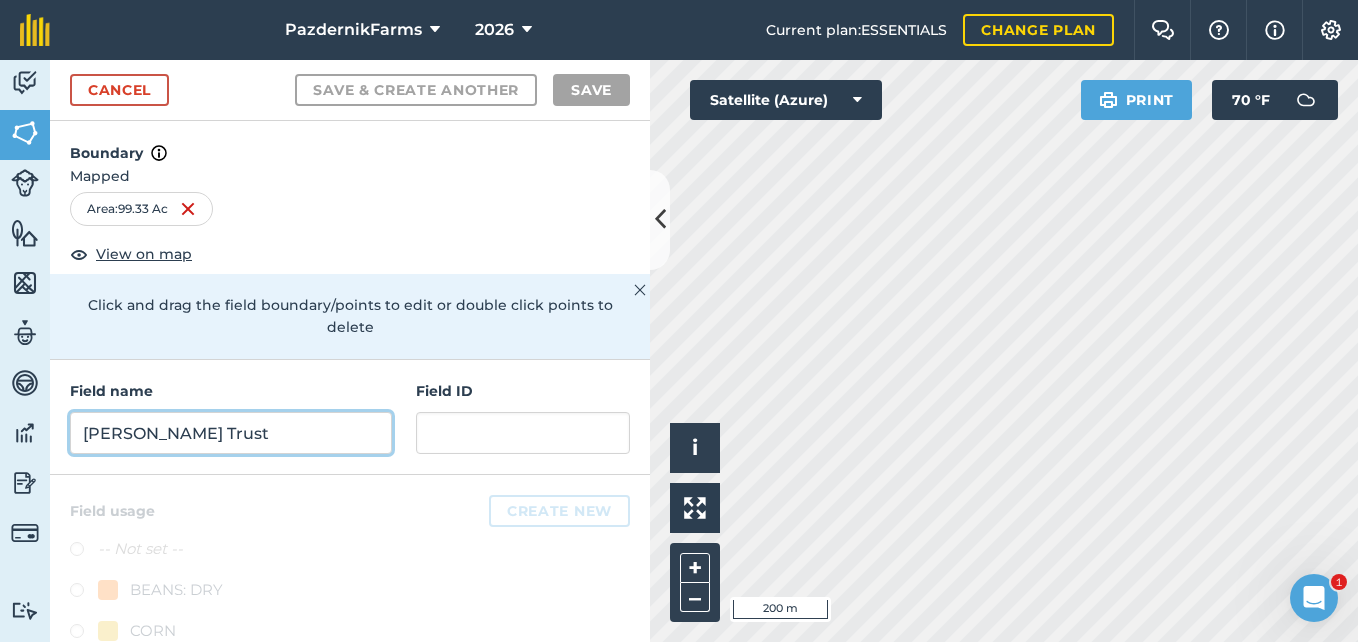 click on "Hegg Trust" at bounding box center (231, 433) 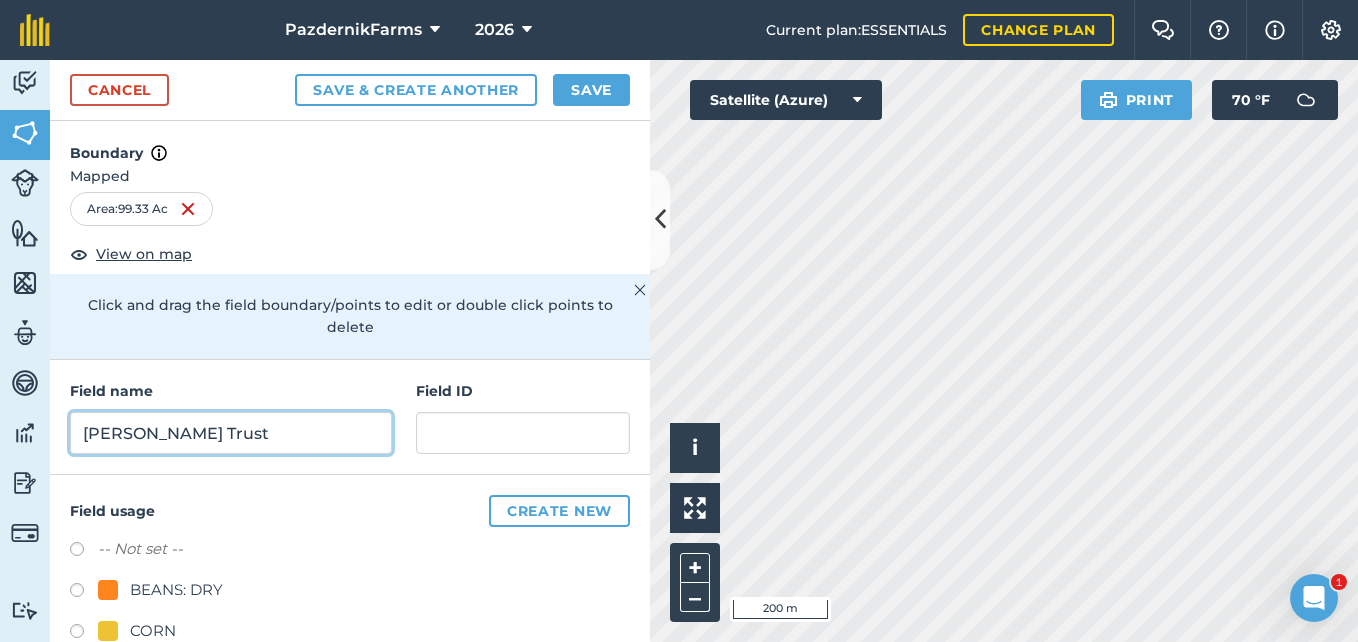 type on "Nornes Trust" 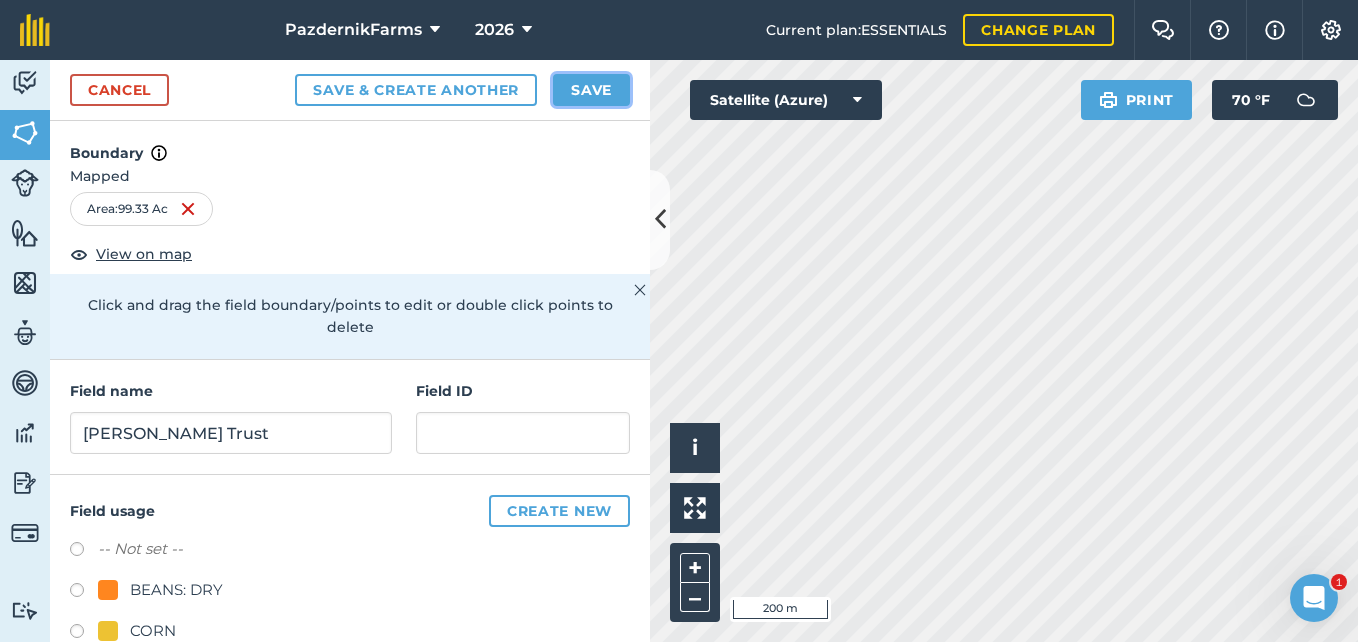 click on "Save" at bounding box center [591, 90] 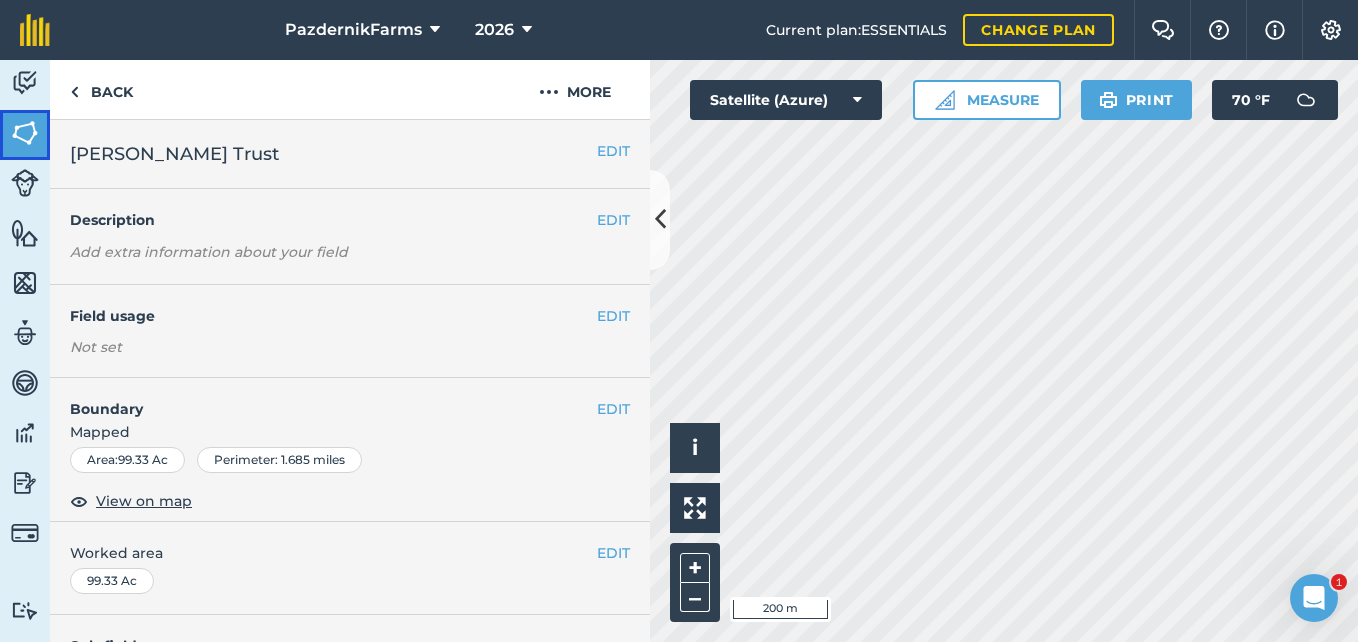 click at bounding box center [25, 133] 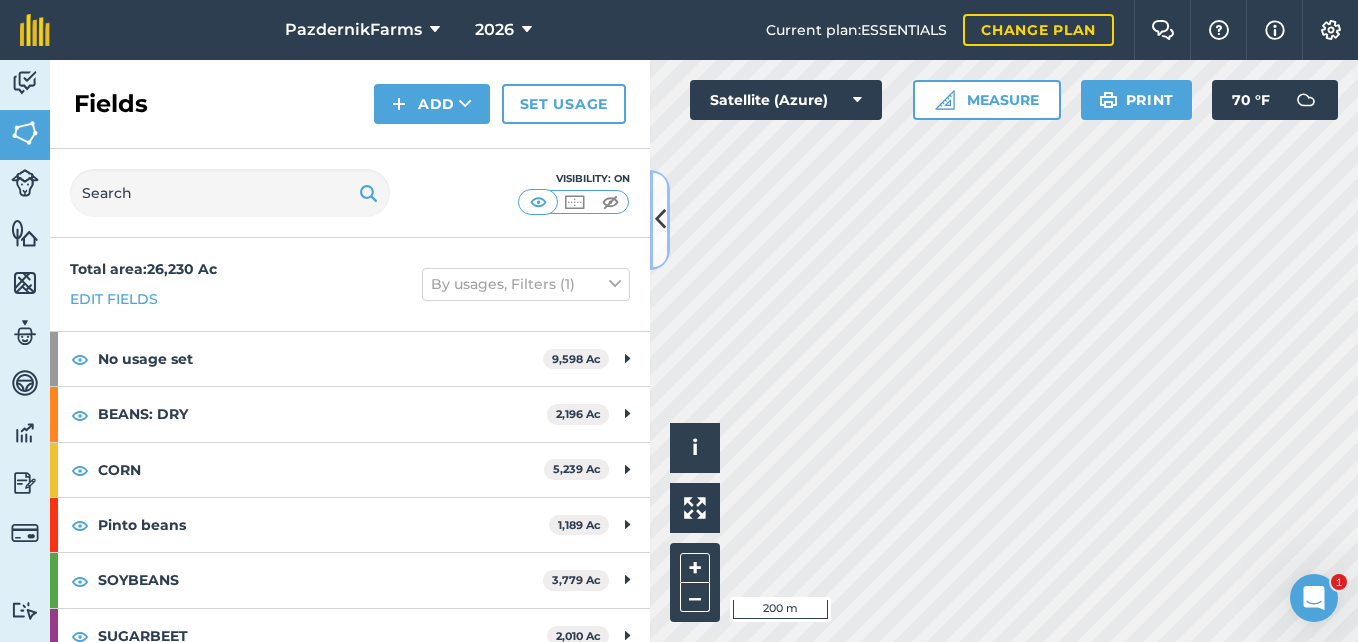click at bounding box center [660, 219] 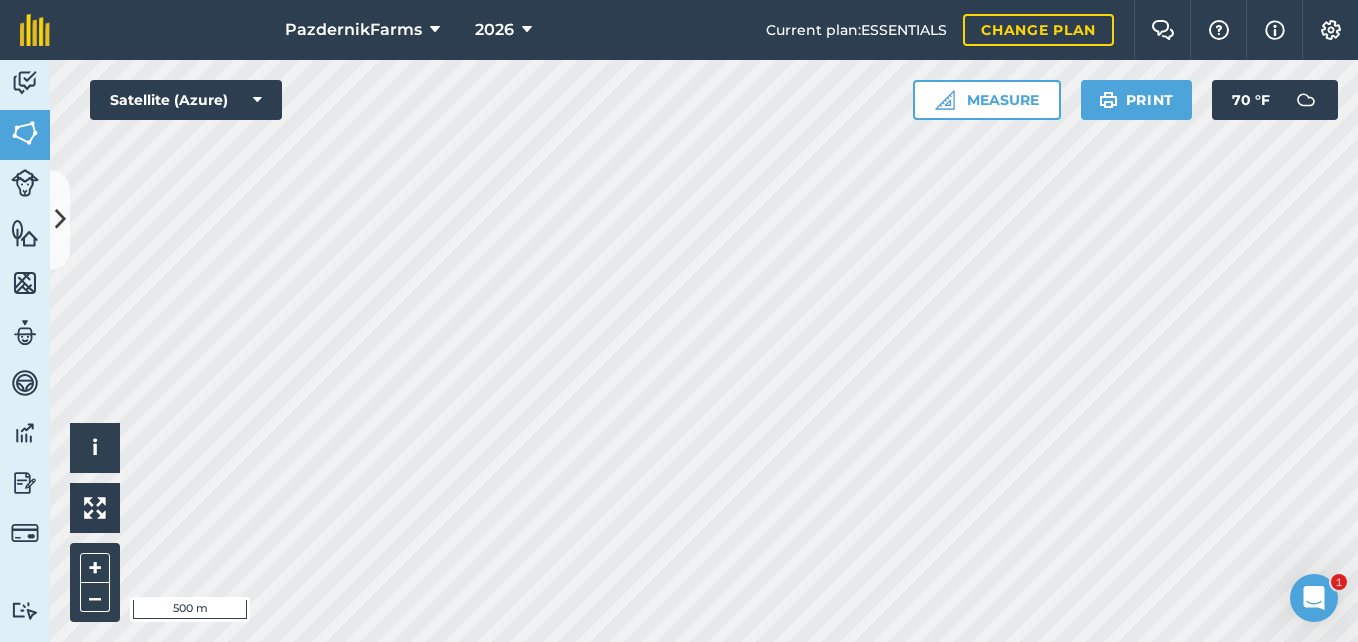click on "PazdernikFarms 2026 Current plan :  ESSENTIALS   Change plan Farm Chat Help Info Settings PazdernikFarms  -  2026 Reproduced with the permission of  Microsoft Printed on  22/07/2025 Field usages No usage set BEANS: DRY CORN Pinto beans SOYBEANS SUGARBEET WHEAT Feature types Trees Water Activity Fields Livestock Features Maps Team Vehicles Data Reporting Billing Tutorials Tutorials Fields   Add   Set usage Visibility: On Total area :  26,230   Ac Edit fields By usages, Filters (1) No usage set 9,598   Ac Balstad  156.2   Ac Balstad  147.9   Ac Balstad  269.1   Ac Balstad  302.9   Ac Balstad  282   Ac Balstad  260.1   Ac Balstad  321.9   Ac Balstad  223.7   Ac Balstad  46.57   Ac Balstad  86.64   Ac Balstad  77.41   Ac Balstad  234.2   Ac Balstad  396.8   Ac Balstad  73.83   Ac Balstad  206   Ac Balstad  68.97   Ac Balstad  507.1   Ac Balstad  61.89   Ac Balstad  73.1   Ac Balstad  530.5   Ac Balstad  37.21   Ac Balstad  71.81   Ac Balstad  144   Ac Balstad  74.63   Ac Balstad (Drain tile) 362.3" at bounding box center [679, 321] 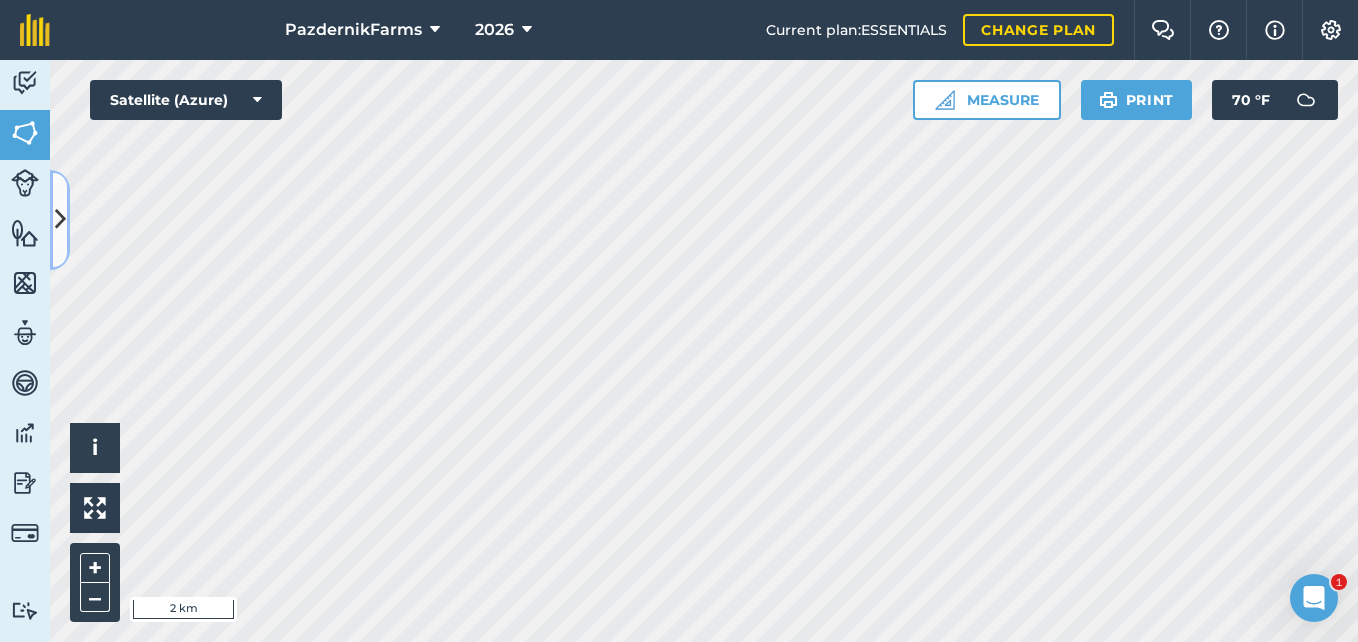 click at bounding box center (60, 219) 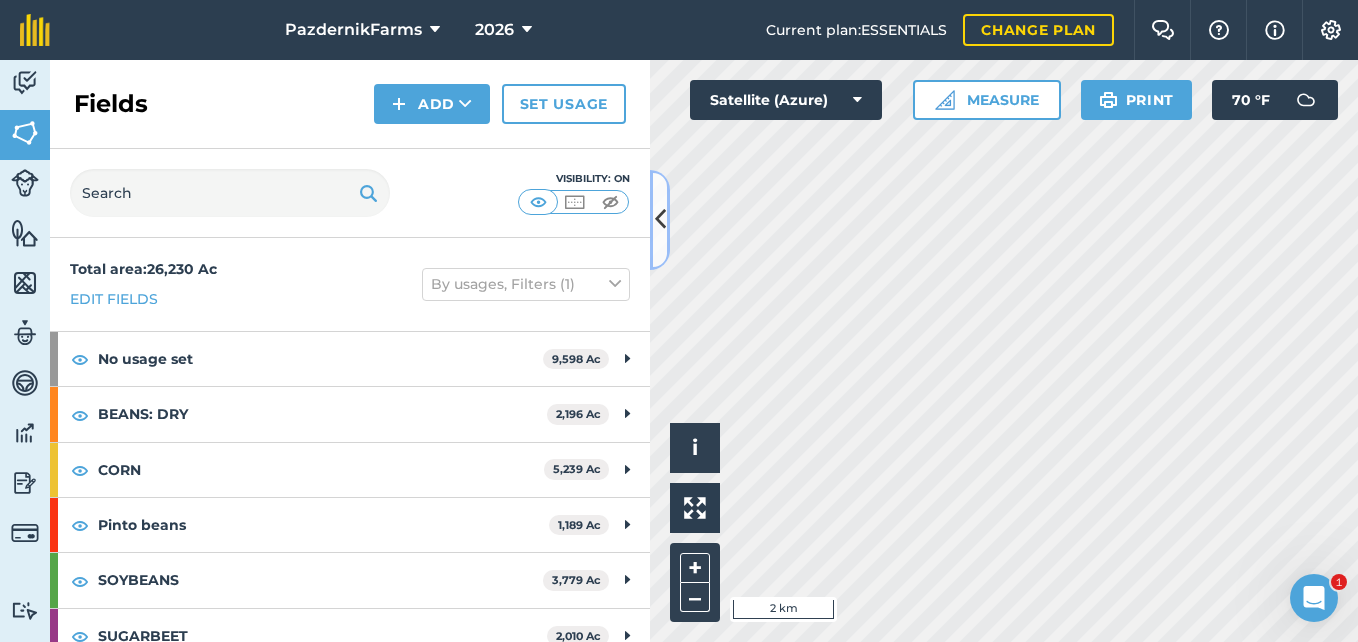 click at bounding box center [660, 219] 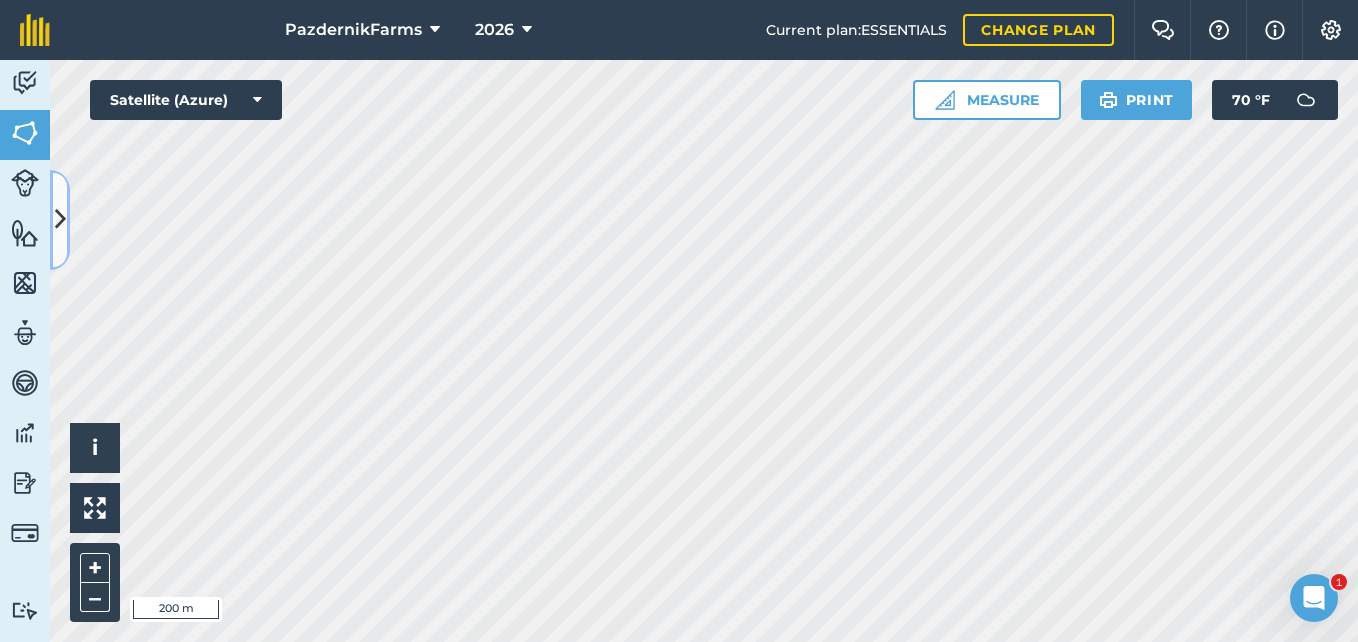 click at bounding box center [60, 220] 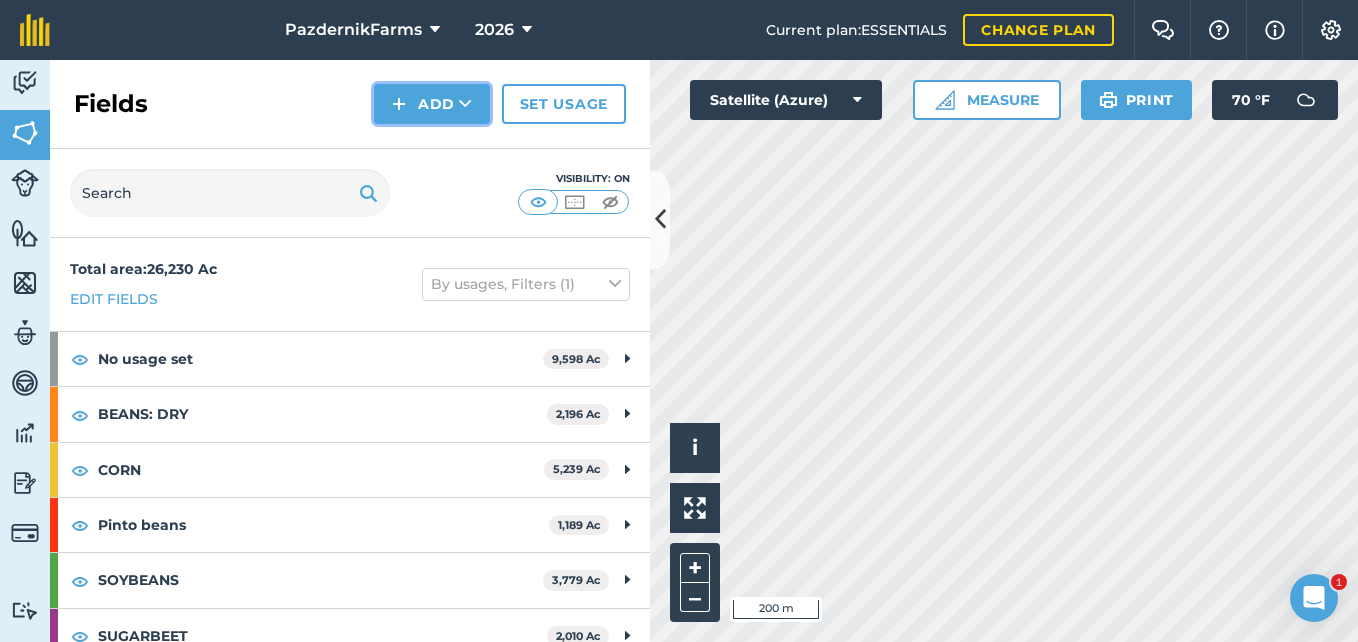 click on "Add" at bounding box center (432, 104) 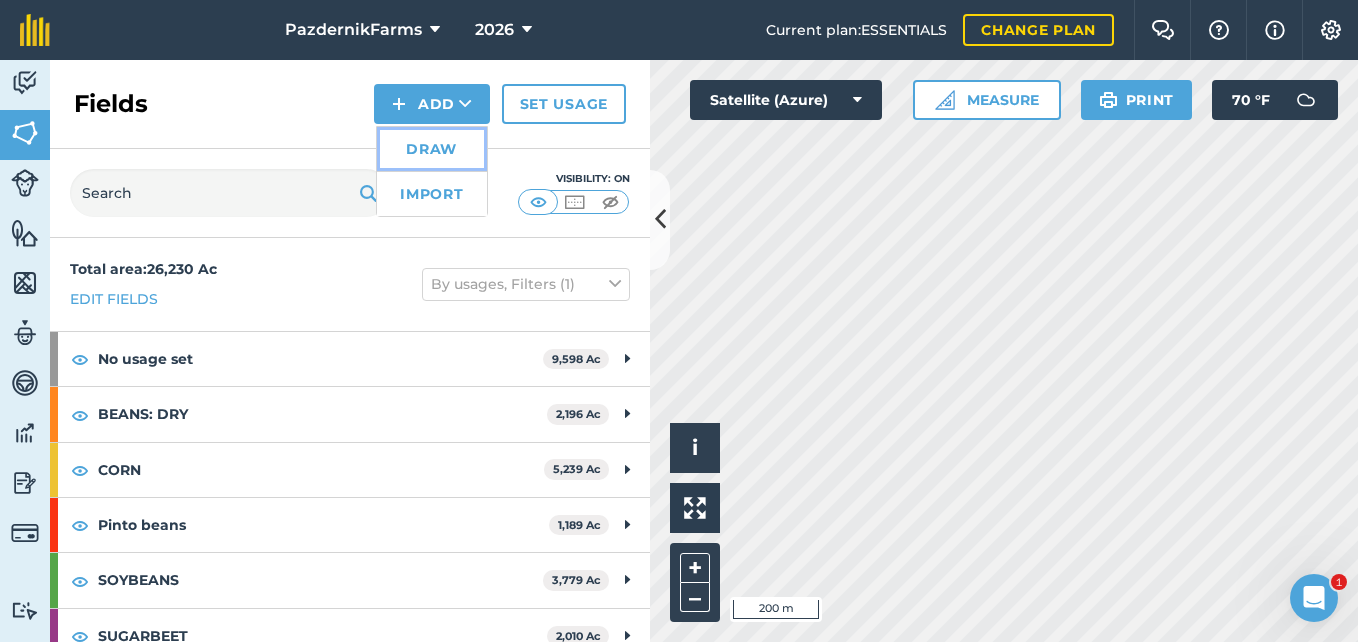 click on "Draw" at bounding box center [432, 149] 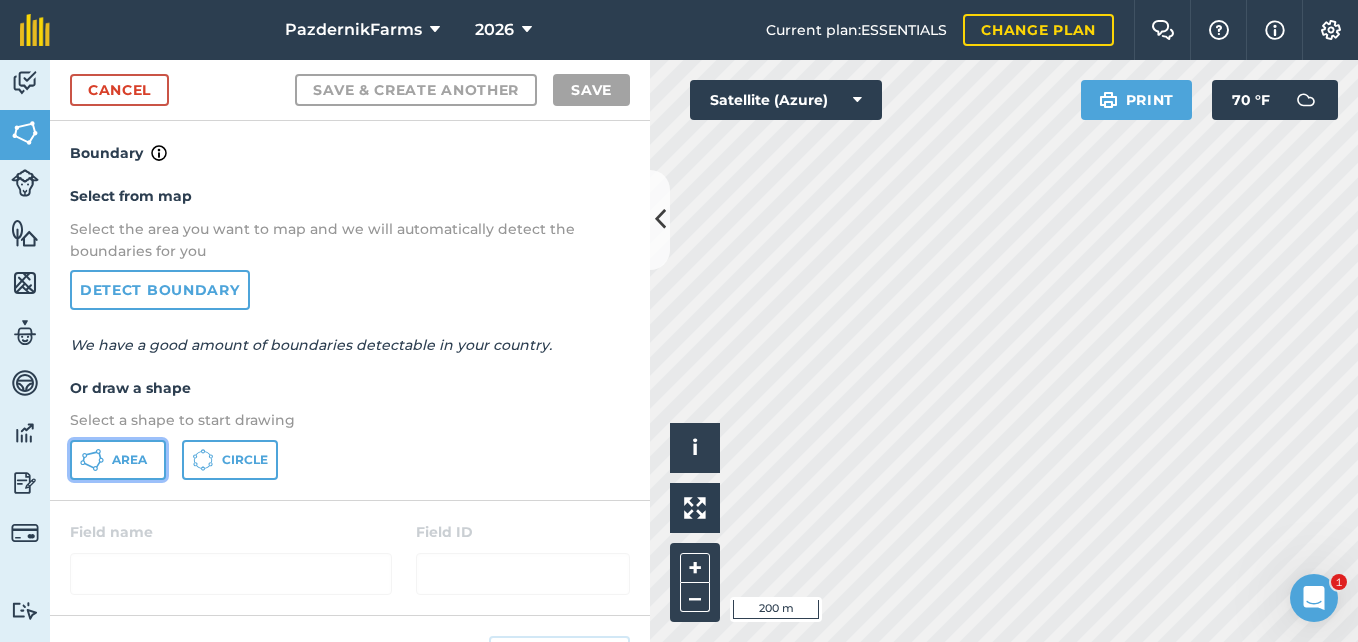 click on "Area" at bounding box center [129, 460] 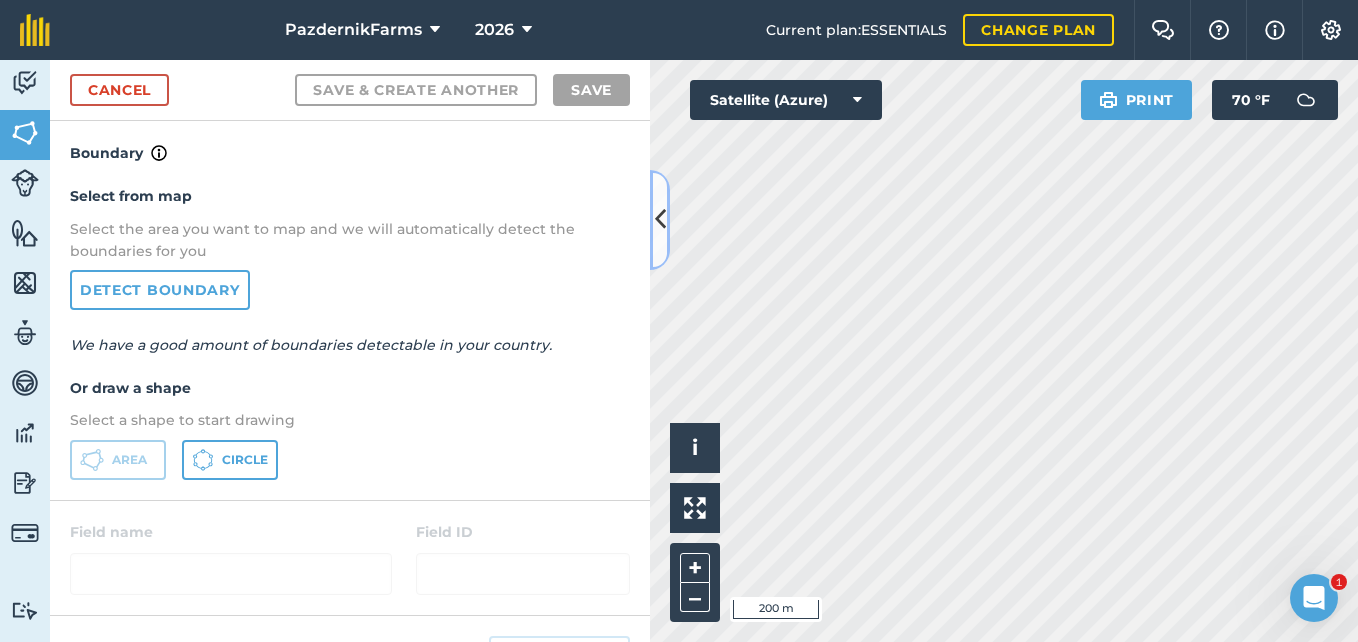 click at bounding box center (660, 220) 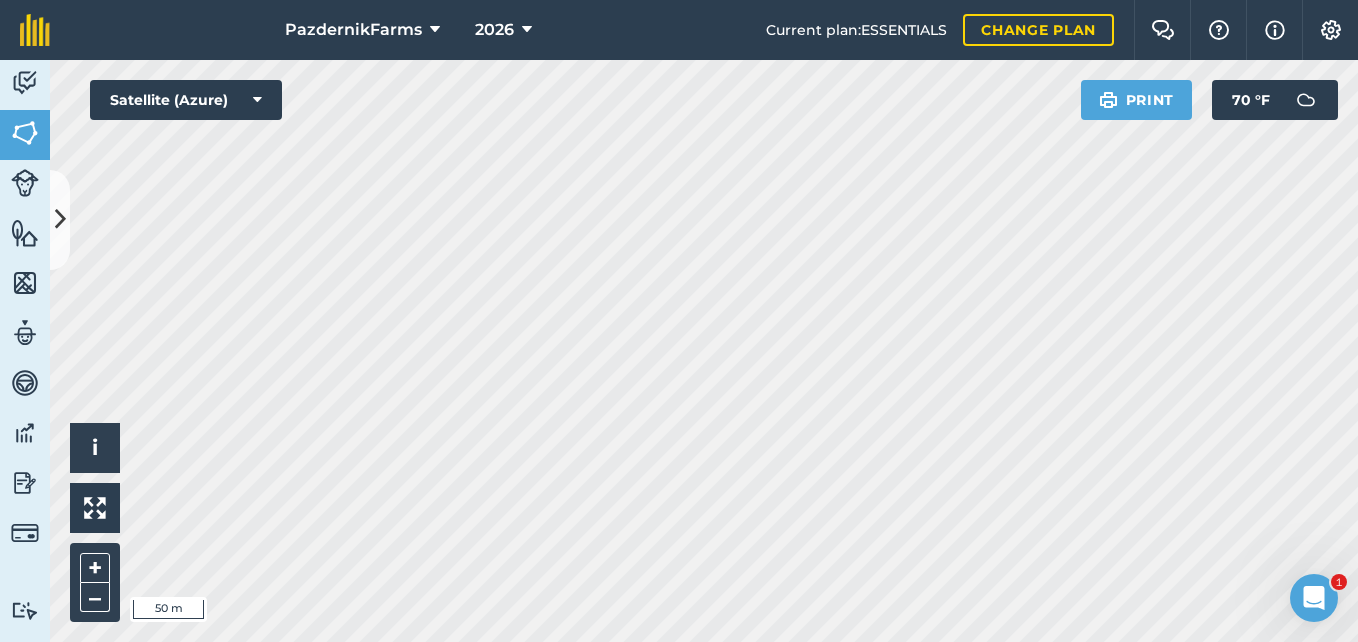 click on "Activity Fields Livestock Features Maps Team Vehicles Data Reporting Billing Tutorials Tutorials Cancel Save & Create Another Save Boundary   Select from map Select the area you want to map and we will automatically detect the boundaries for you Detect boundary We have a good amount of boundaries detectable in your country. Or draw a shape Select a shape to start drawing Area Circle Field name Field ID Field usage   Create new -- Not set -- BEANS: DRY CORN Pinto beans SOYBEANS SUGARBEET WHEAT Click to start drawing i © 2025 TomTom, Microsoft 50 m + – Satellite (Azure) Print 70   ° F" at bounding box center [679, 351] 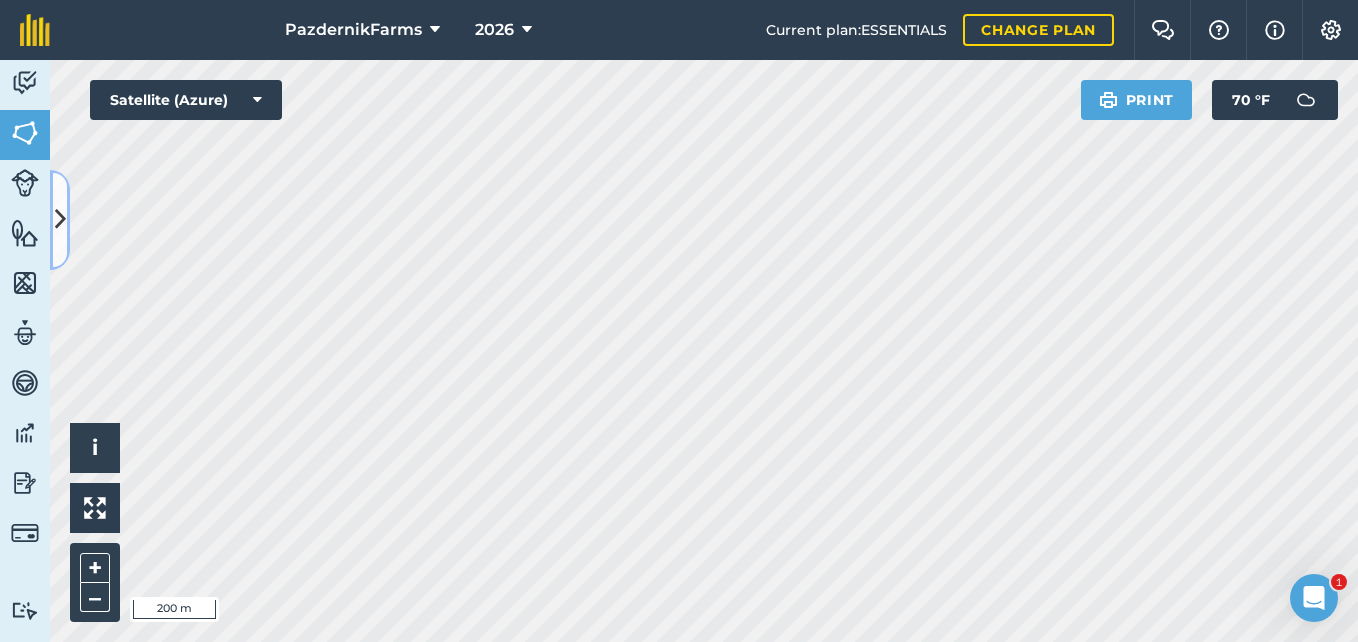 click at bounding box center [60, 219] 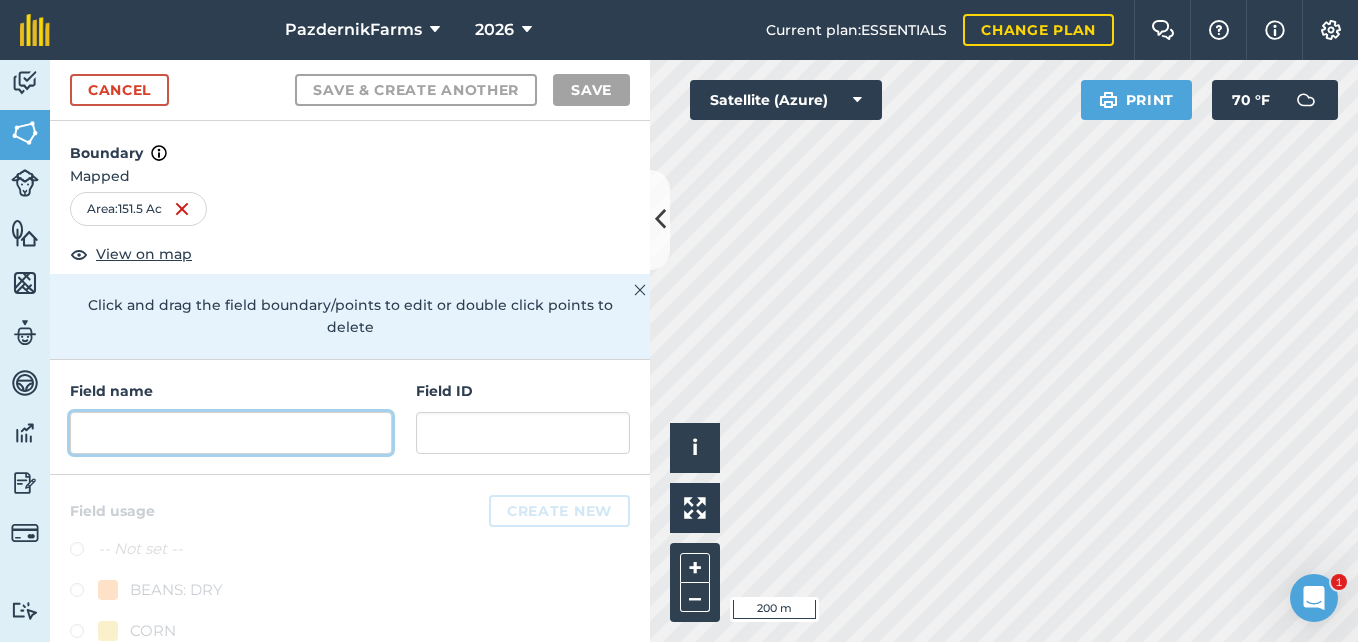 click at bounding box center (231, 433) 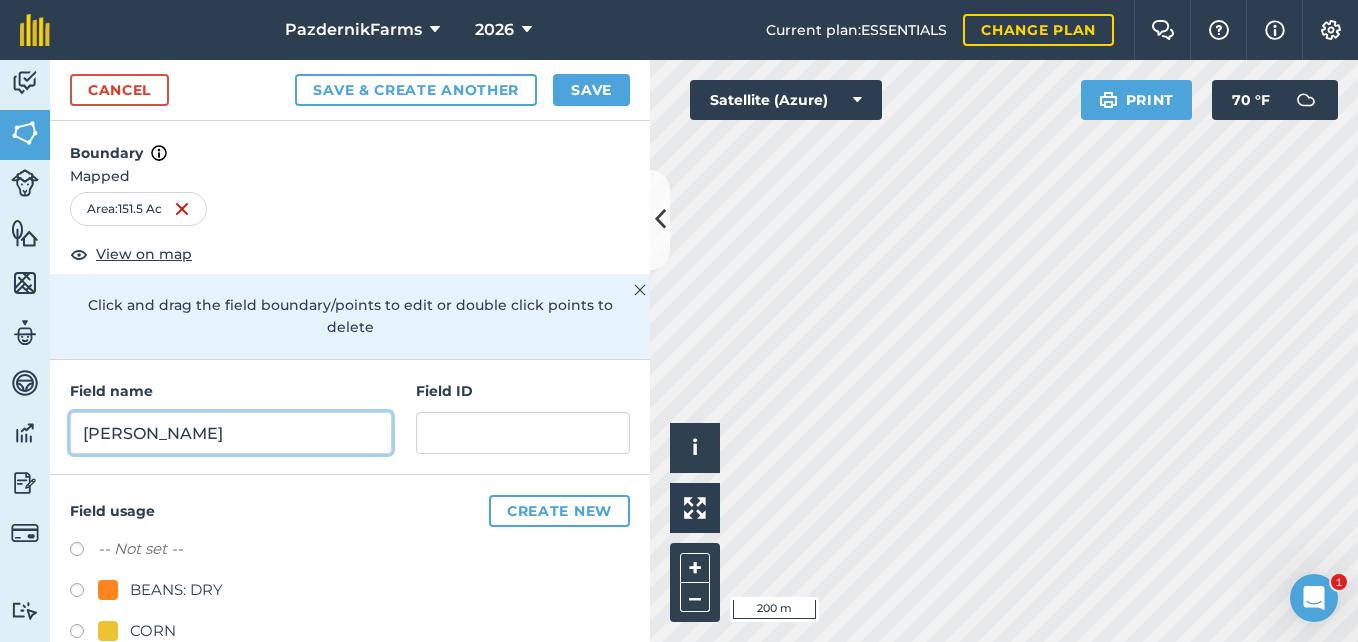 type on "[PERSON_NAME]" 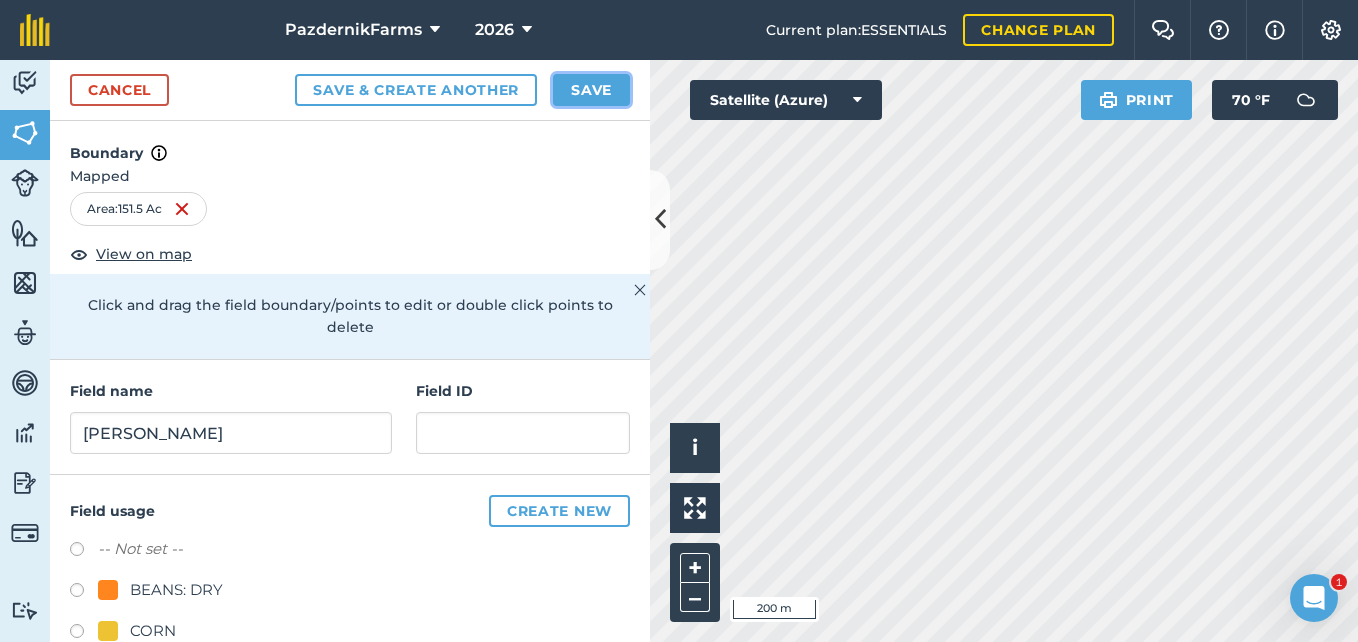click on "Save" at bounding box center (591, 90) 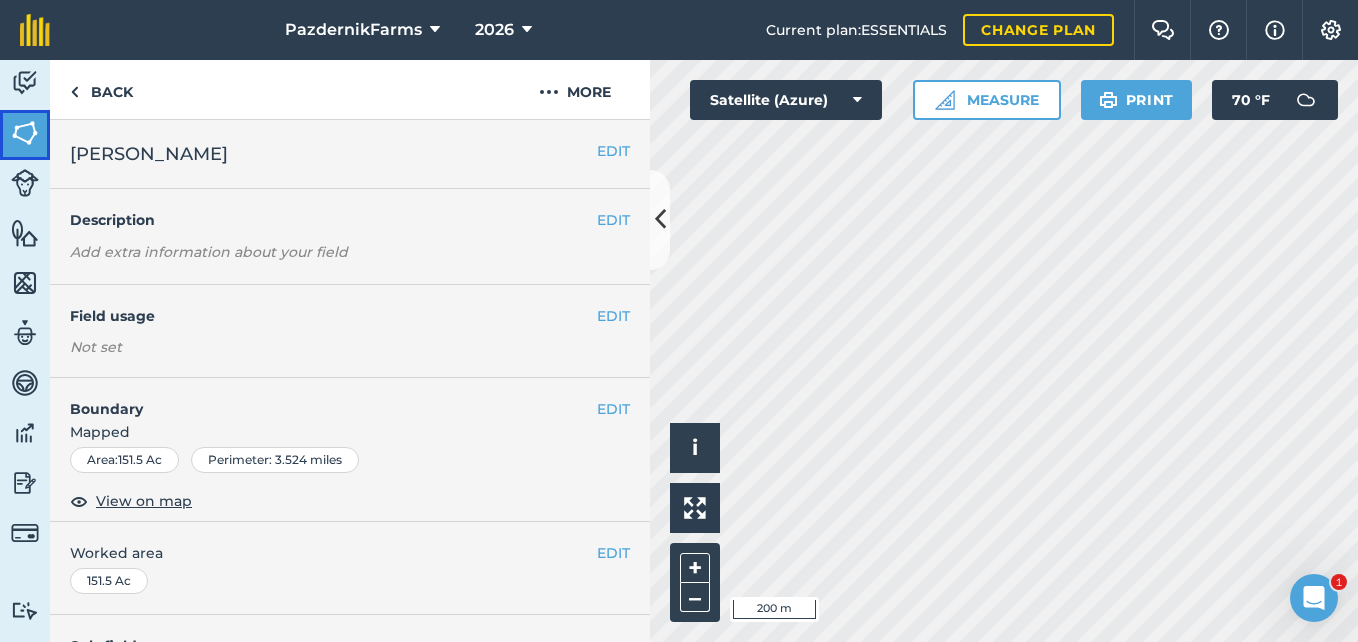 click at bounding box center (25, 133) 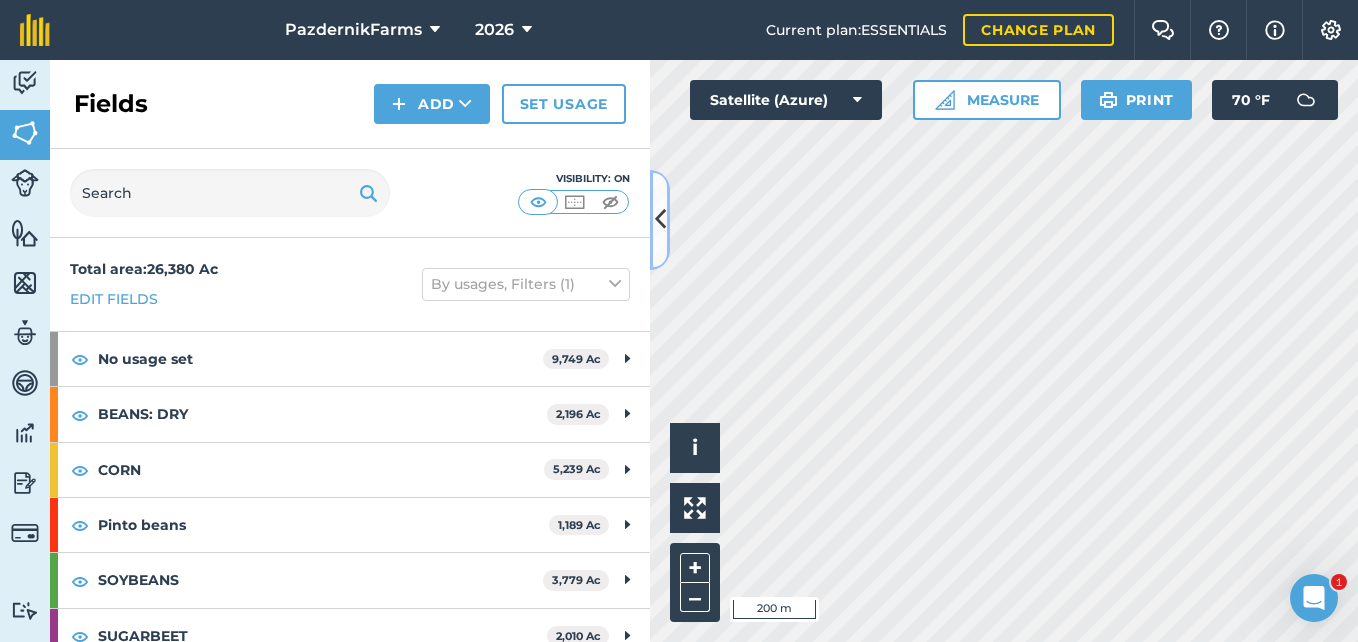 click at bounding box center (660, 219) 